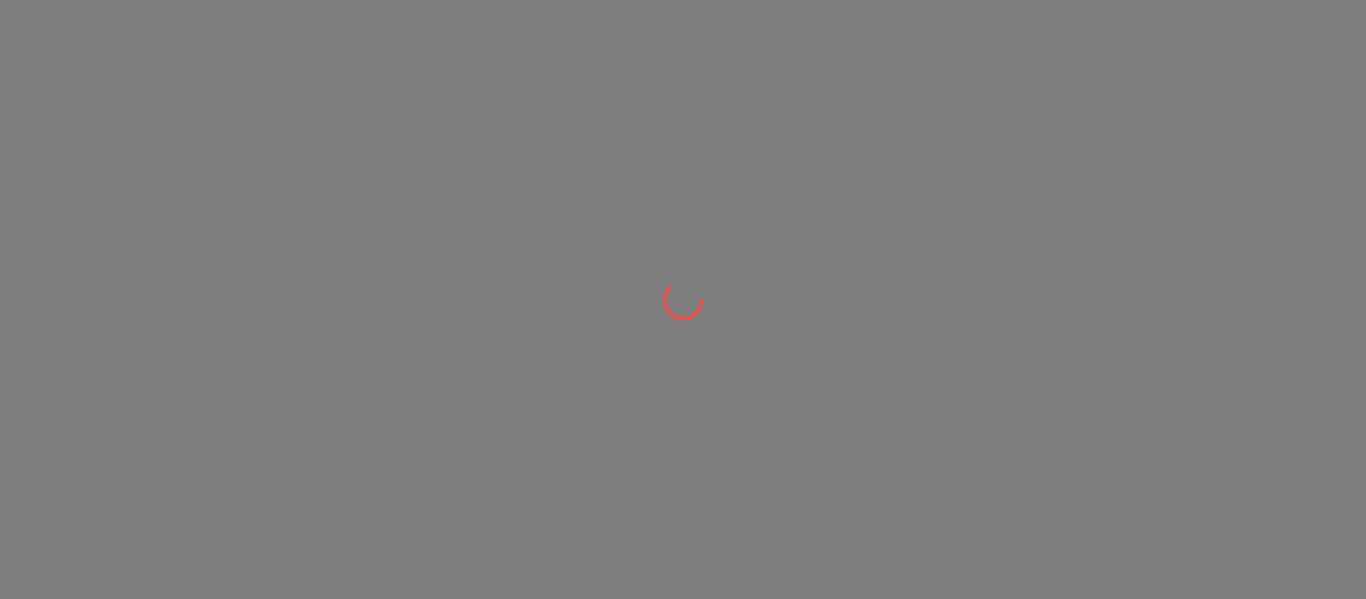 scroll, scrollTop: 0, scrollLeft: 0, axis: both 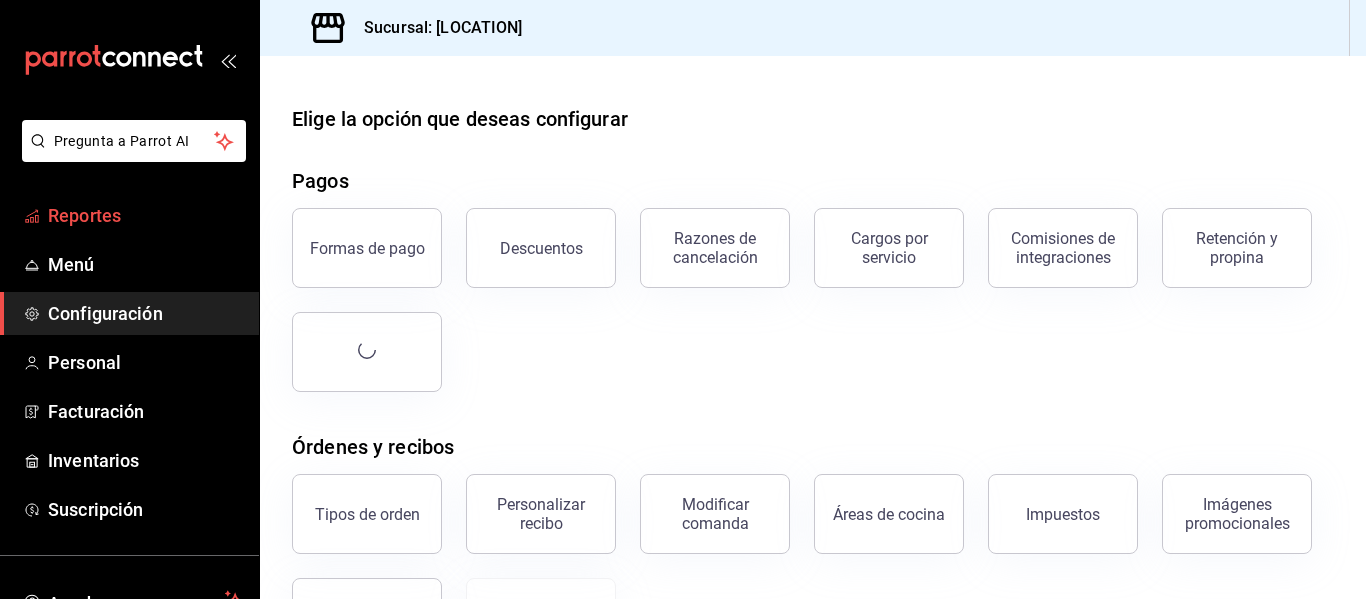 click on "Reportes" at bounding box center [145, 215] 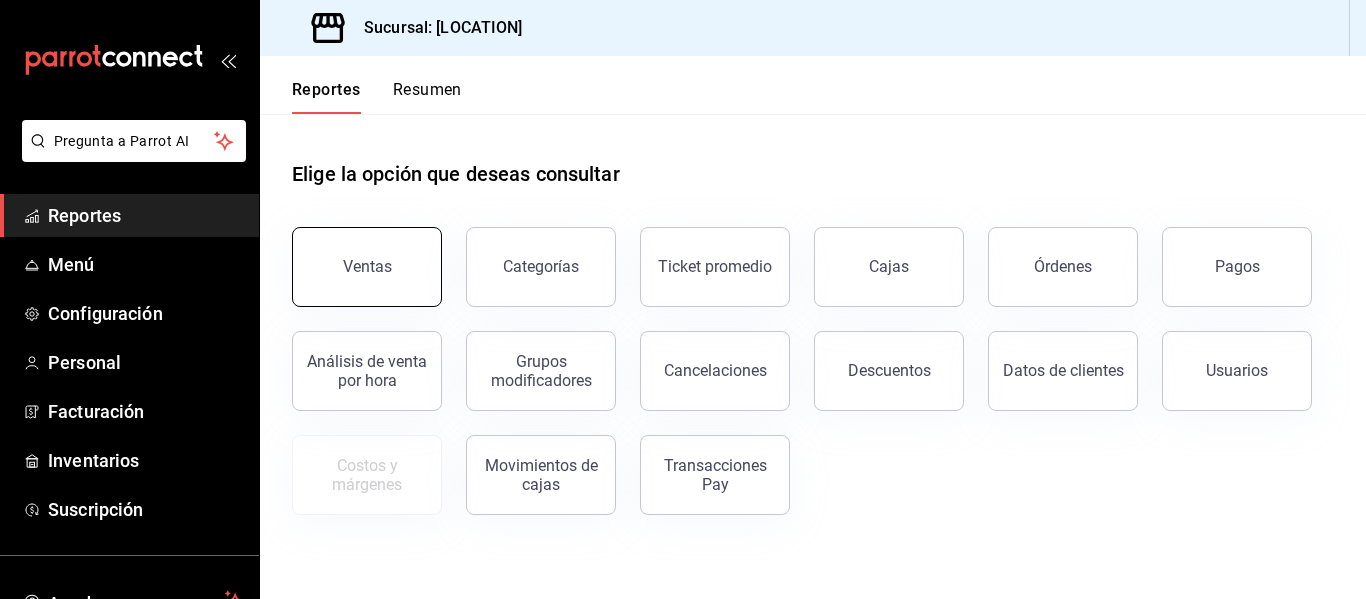 click on "Ventas" at bounding box center [367, 267] 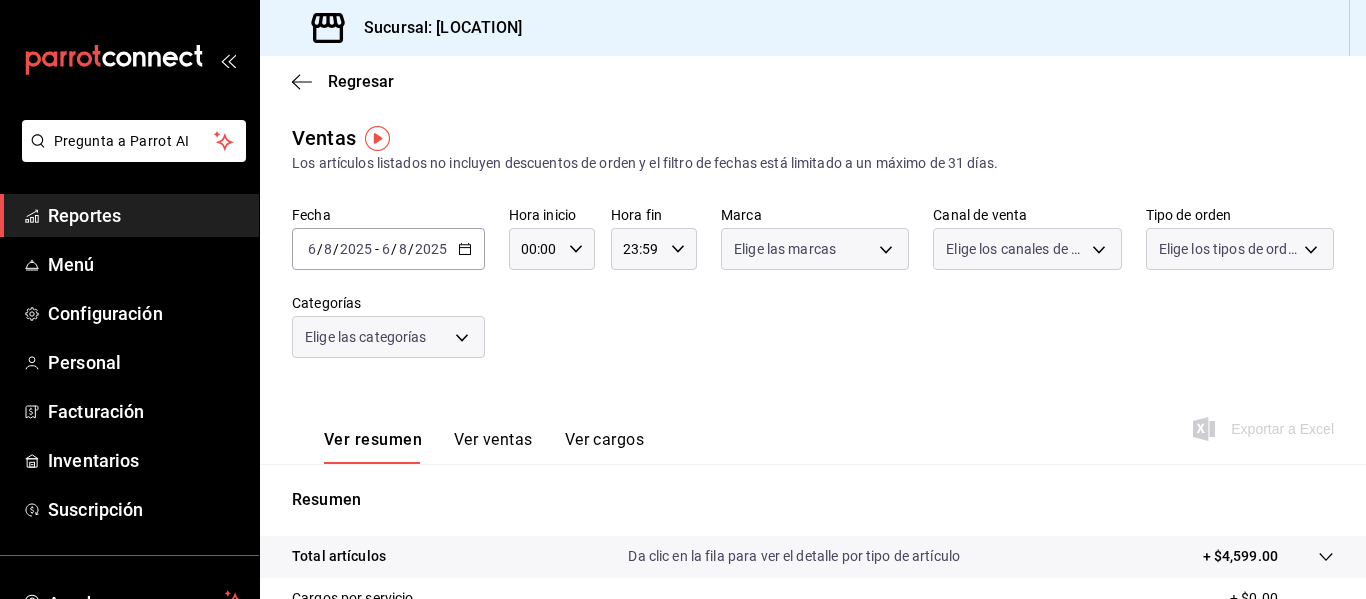 click on "2025-08-06 6 / 8 / 2025 - 2025-08-06 6 / 8 / 2025" at bounding box center (388, 249) 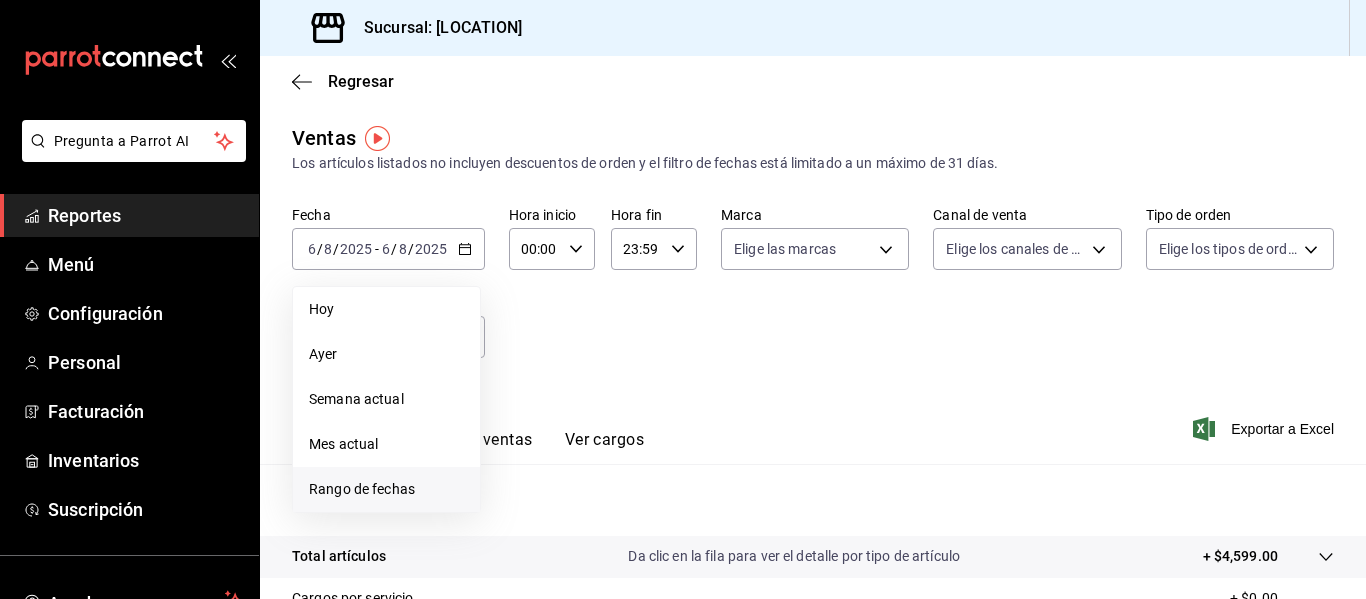 click on "Rango de fechas" at bounding box center (386, 489) 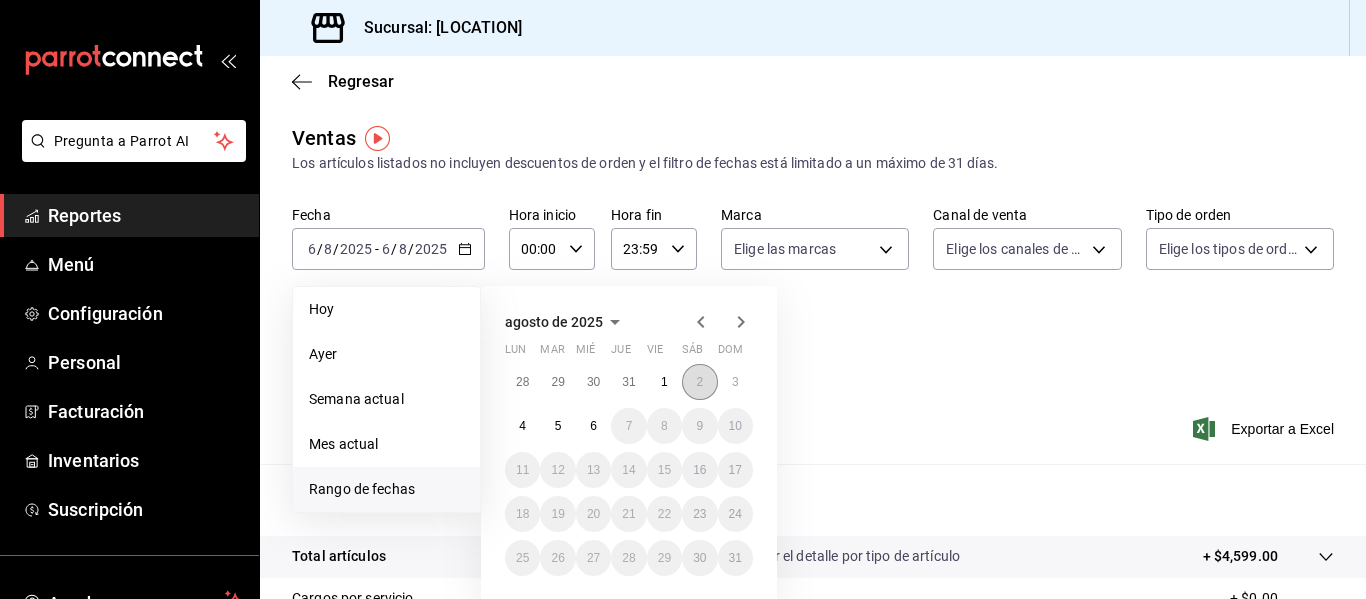 click on "2" at bounding box center [699, 382] 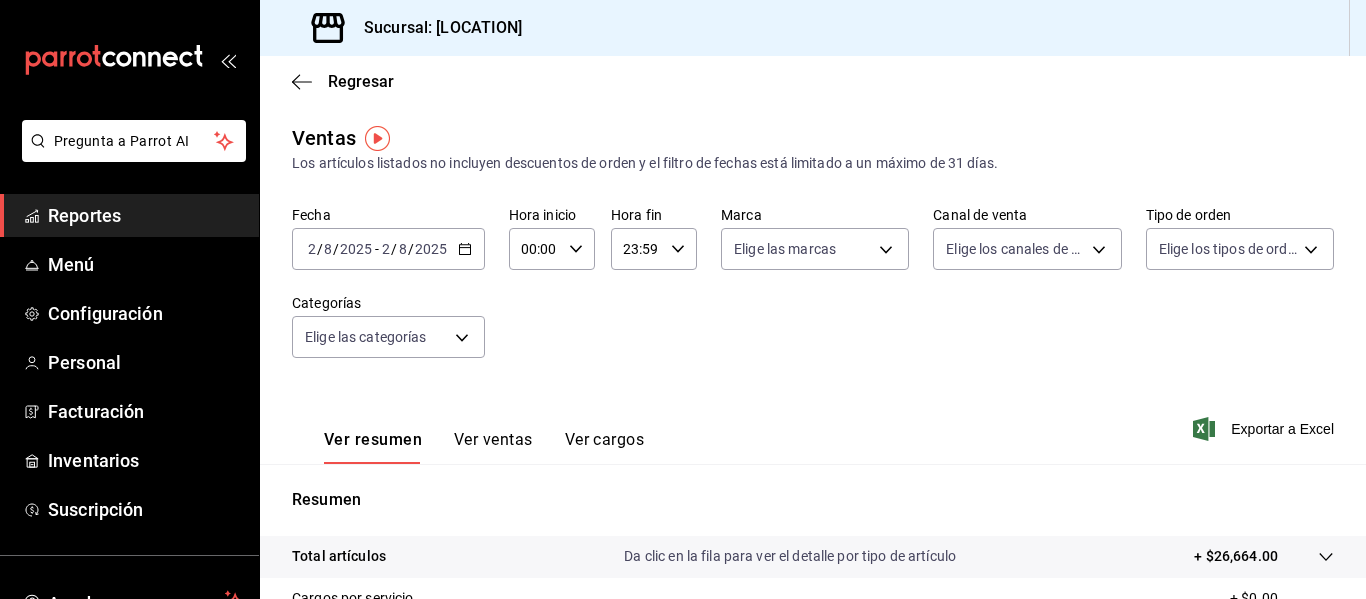 drag, startPoint x: 497, startPoint y: 421, endPoint x: 494, endPoint y: 461, distance: 40.112343 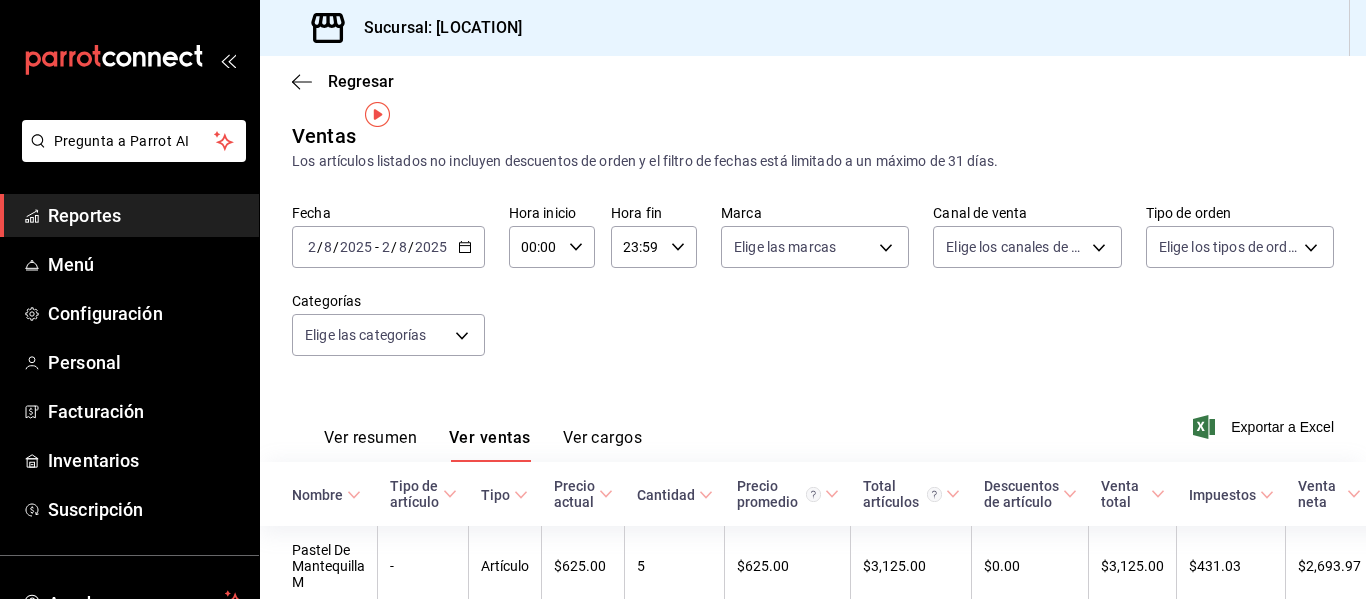 scroll, scrollTop: 0, scrollLeft: 0, axis: both 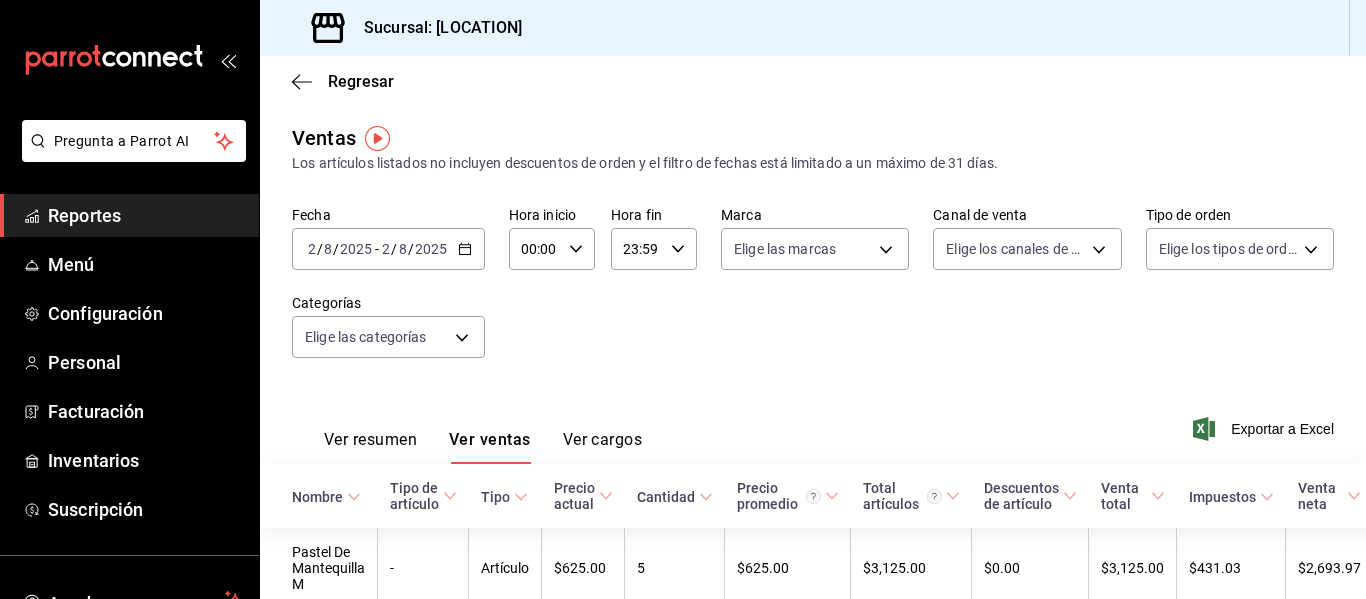 click on "Reportes" at bounding box center (145, 215) 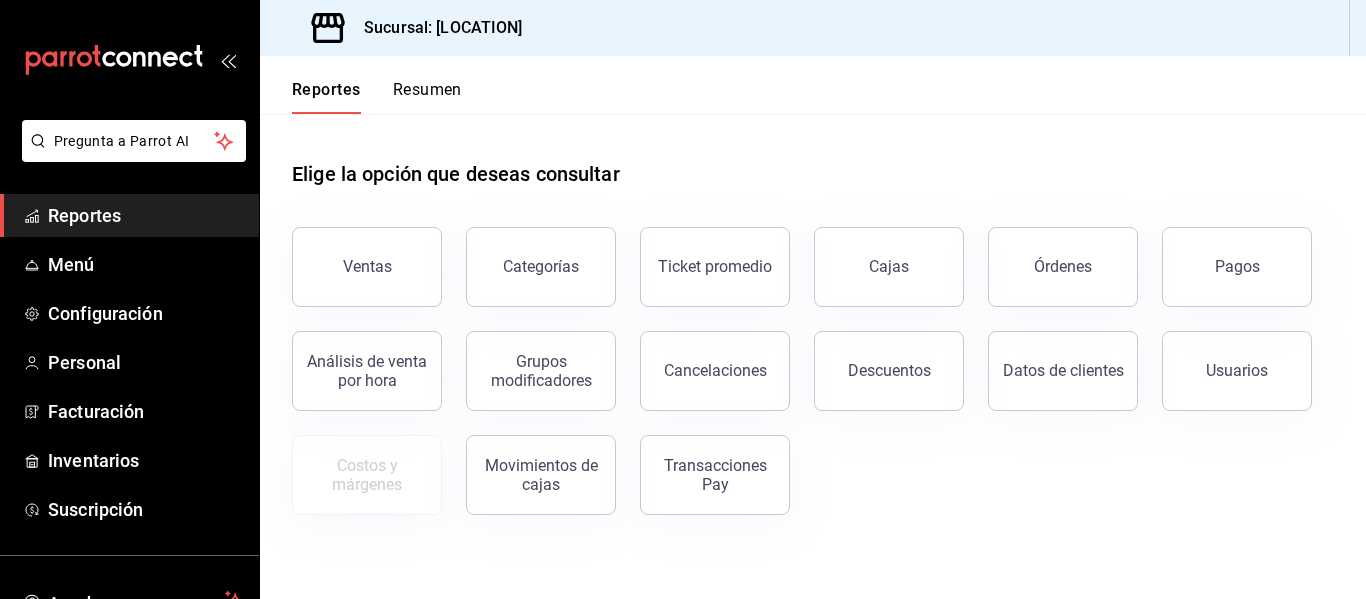 click on "Pagos" at bounding box center (1237, 267) 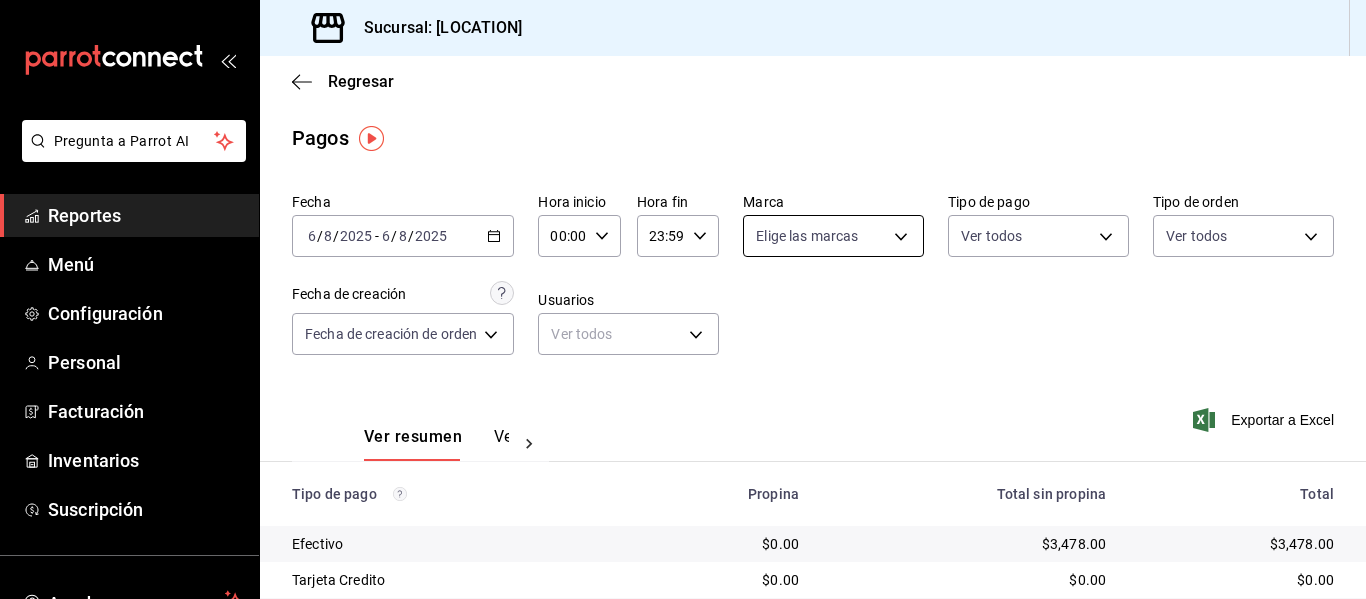 click on "Pregunta a Parrot AI Reportes   Menú   Configuración   Personal   Facturación   Inventarios   Suscripción   Ayuda Recomienda Parrot   [FIRST] [LAST]   Sugerir nueva función   Sucursal: [LOCATION] Regresar Pagos Fecha [DATE] [DATE] - [DATE] [DATE] Hora inicio [TIME] Hora inicio Hora fin [TIME] Hora fin Marca Elige las marcas Tipo de pago Ver todos Tipo de orden Ver todos Fecha de creación   Fecha de creación de orden ORDER Usuarios Ver todos null Ver resumen Ver pagos Exportar a Excel Tipo de pago   Propina Total sin propina Total Efectivo $0.00 $3,478.00 $3,478.00 Tarjeta Credito $0.00 $0.00 $0.00 Tarjeta Debito $0.00 $1,010.00 $1,010.00 Cuentas por Cobrar $0.00 $0.00 $0.00 Pasteles Especiales $0.00 $0.00 $0.00 Pay $0.00 $186.00 $186.00 Total $0.00 $4,674.00 $4,674.00 GANA 1 MES GRATIS EN TU SUSCRIPCIÓN AQUÍ Ver video tutorial Ir a video Pregunta a Parrot AI Reportes   Menú   Configuración   Personal   Facturación   Inventarios   Suscripción   Ayuda" at bounding box center [683, 299] 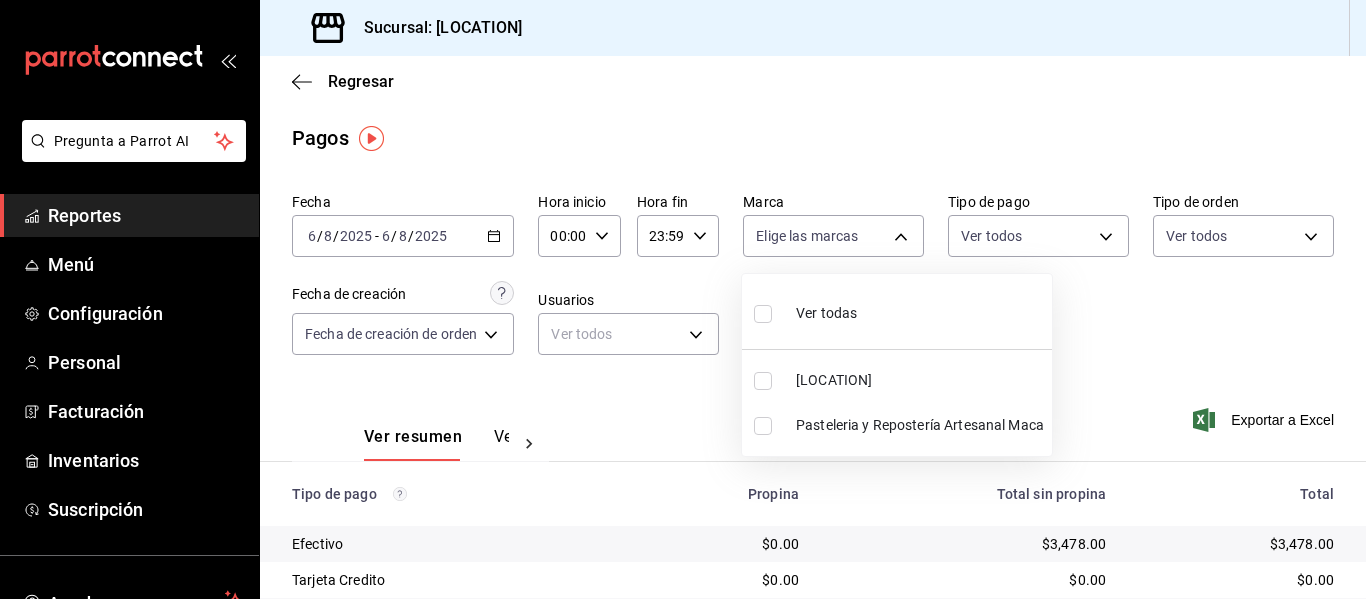 click at bounding box center (763, 381) 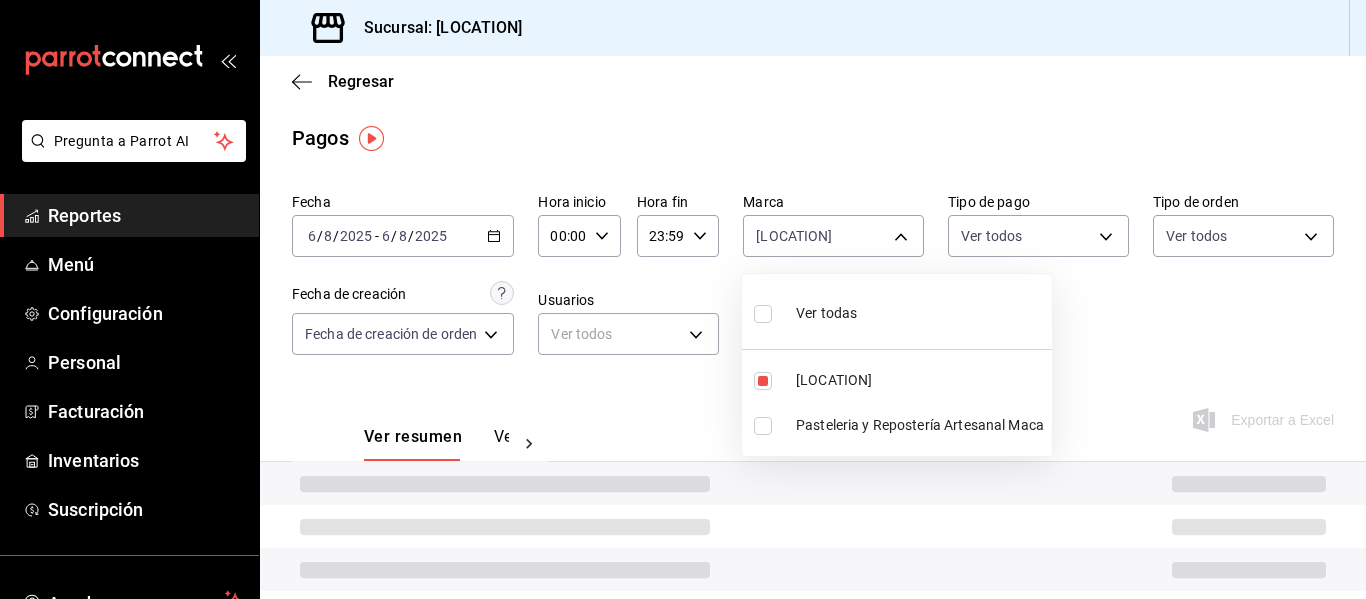 click at bounding box center [683, 299] 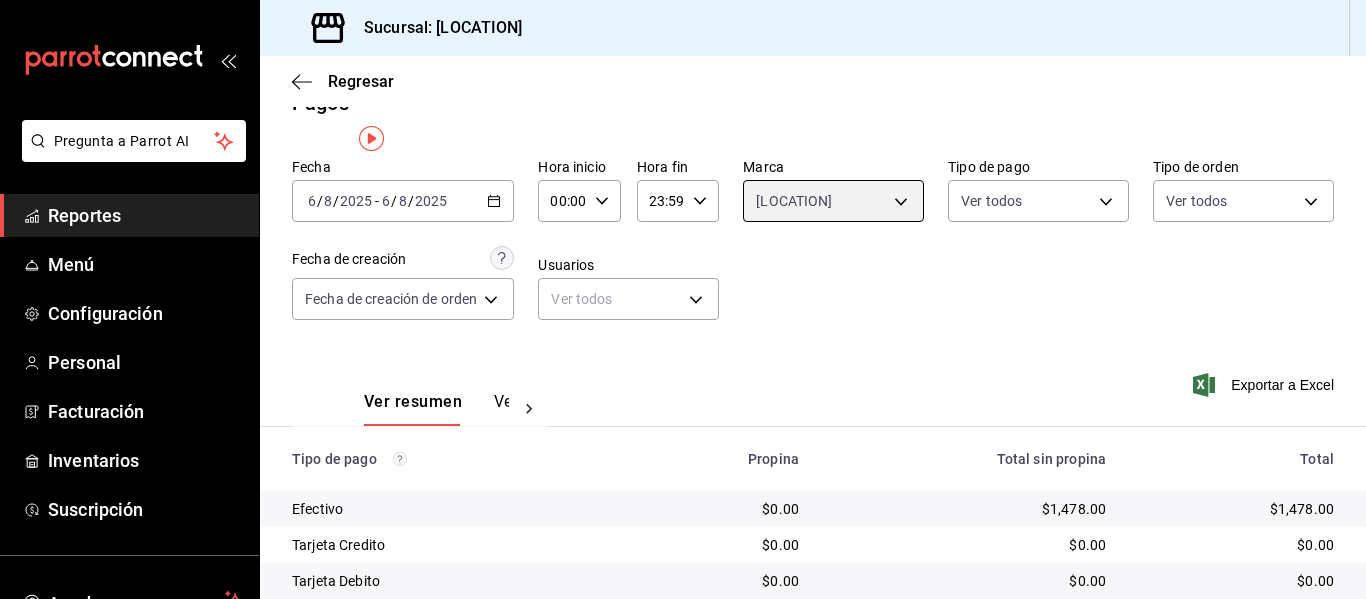 scroll, scrollTop: 0, scrollLeft: 0, axis: both 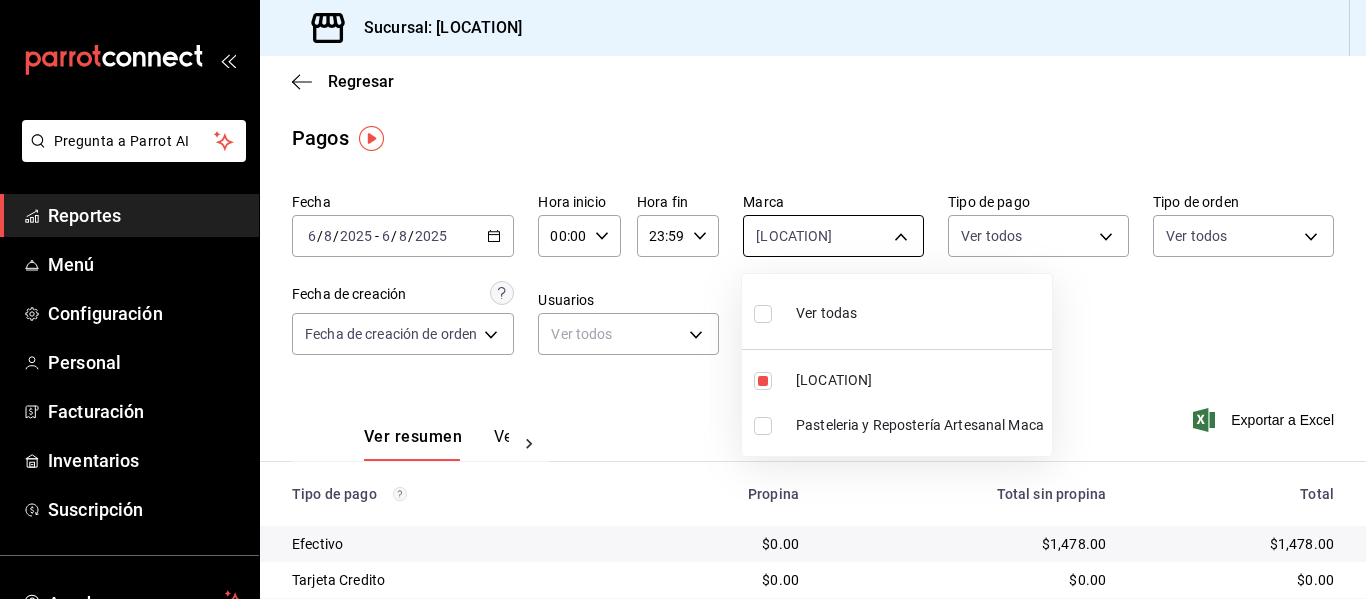 click on "Pregunta a Parrot AI Reportes   Menú   Configuración   Personal   Facturación   Inventarios   Suscripción   Ayuda Recomienda Parrot   [FIRST] [LAST]   Sugerir nueva función   Sucursal: [LOCATION] Regresar Pagos Fecha [DATE] [DATE] - [DATE] [DATE] Hora inicio [TIME] Hora inicio Hora fin [TIME] Hora fin Marca Nevería Thrifty - BCS [UUID] Tipo de pago Ver todos Tipo de orden Ver todos Fecha de creación   Fecha de creación de orden ORDER Usuarios Ver todos null Ver resumen Ver pagos Exportar a Excel Tipo de pago   Propina Total sin propina Total Efectivo $0.00 $1,478.00 $1,478.00 Tarjeta Credito $0.00 $0.00 $0.00 Tarjeta Debito $0.00 $0.00 $0.00 Cuentas por Cobrar $0.00 $0.00 $0.00 Pasteles Especiales $0.00 $0.00 $0.00 Pay $0.00 $186.00 $186.00 Total $0.00 $1,664.00 $1,664.00 GANA 1 MES GRATIS EN TU SUSCRIPCIÓN AQUÍ Ver video tutorial Ir a video Pregunta a Parrot AI Reportes   Menú   Configuración   Personal   Facturación" at bounding box center (683, 299) 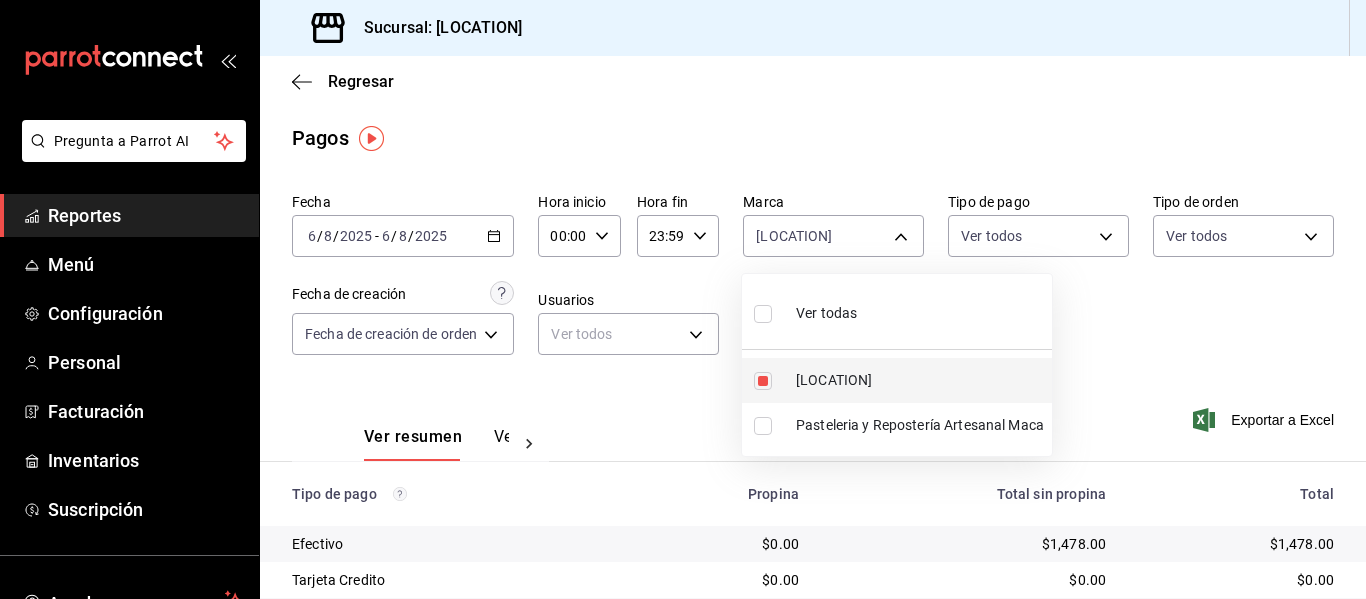 click on "[LOCATION]" at bounding box center [897, 380] 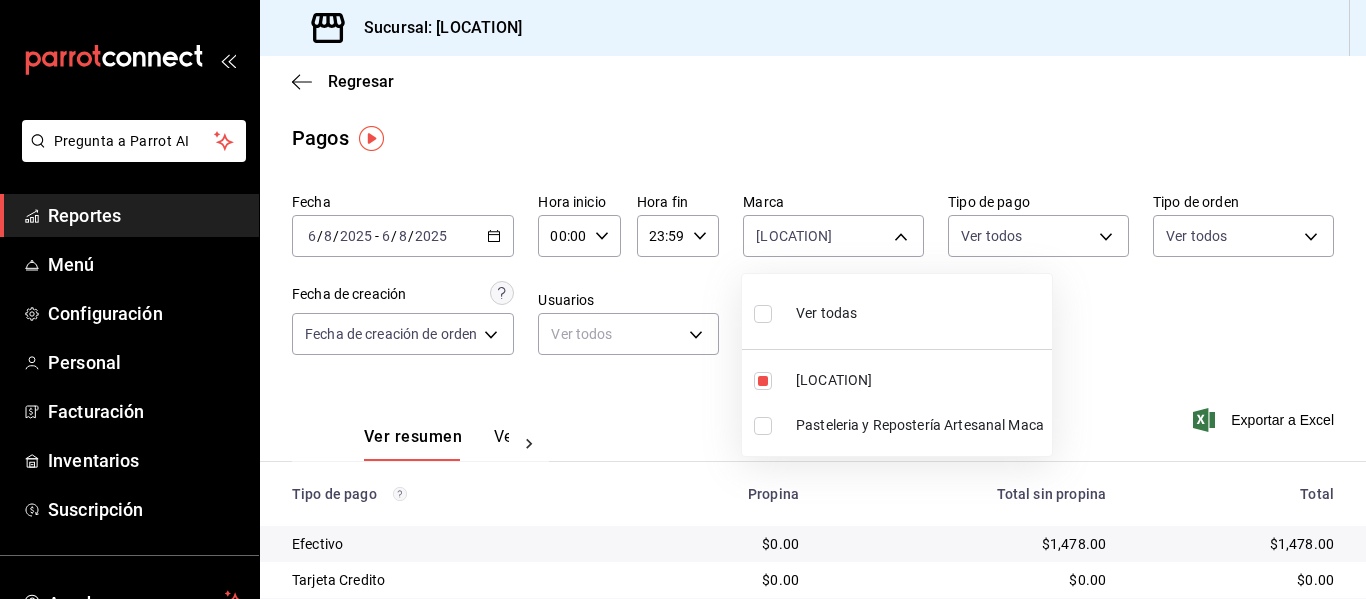 type 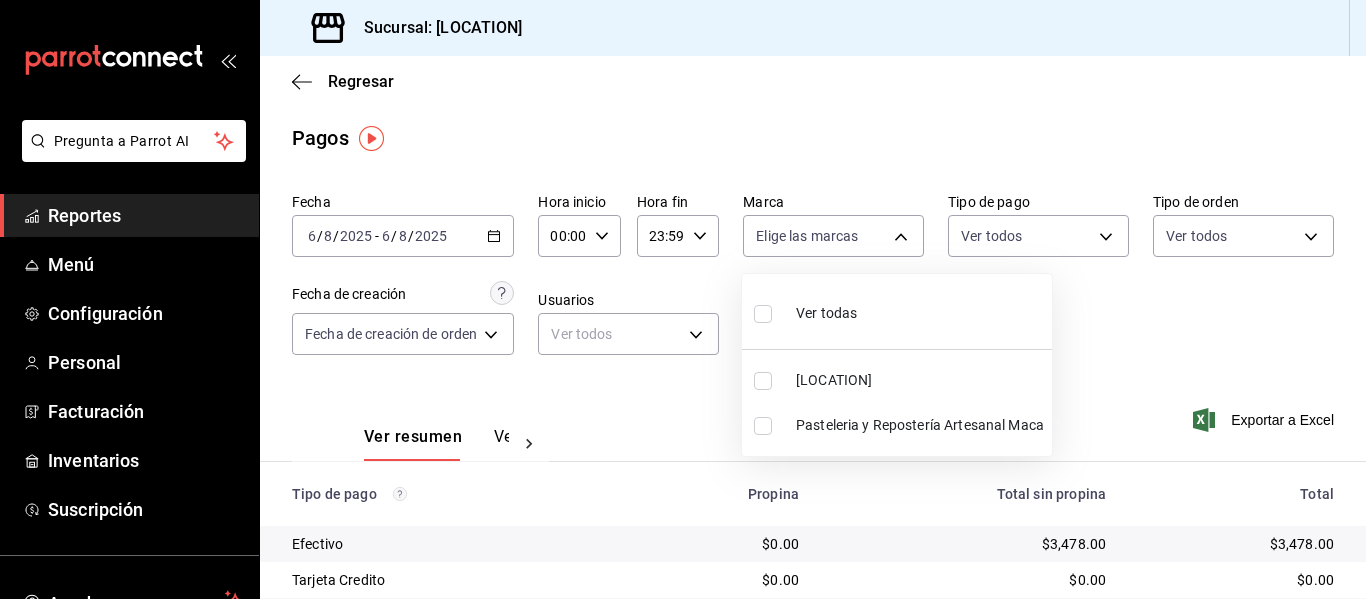 click at bounding box center [763, 426] 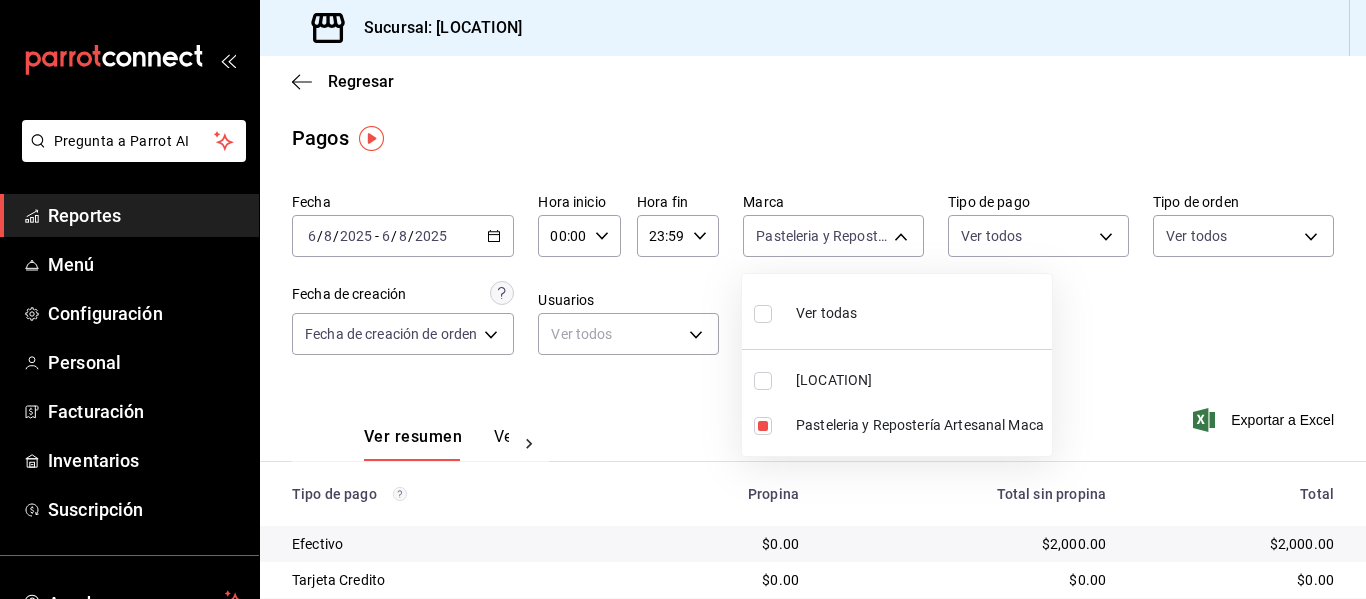click at bounding box center [683, 299] 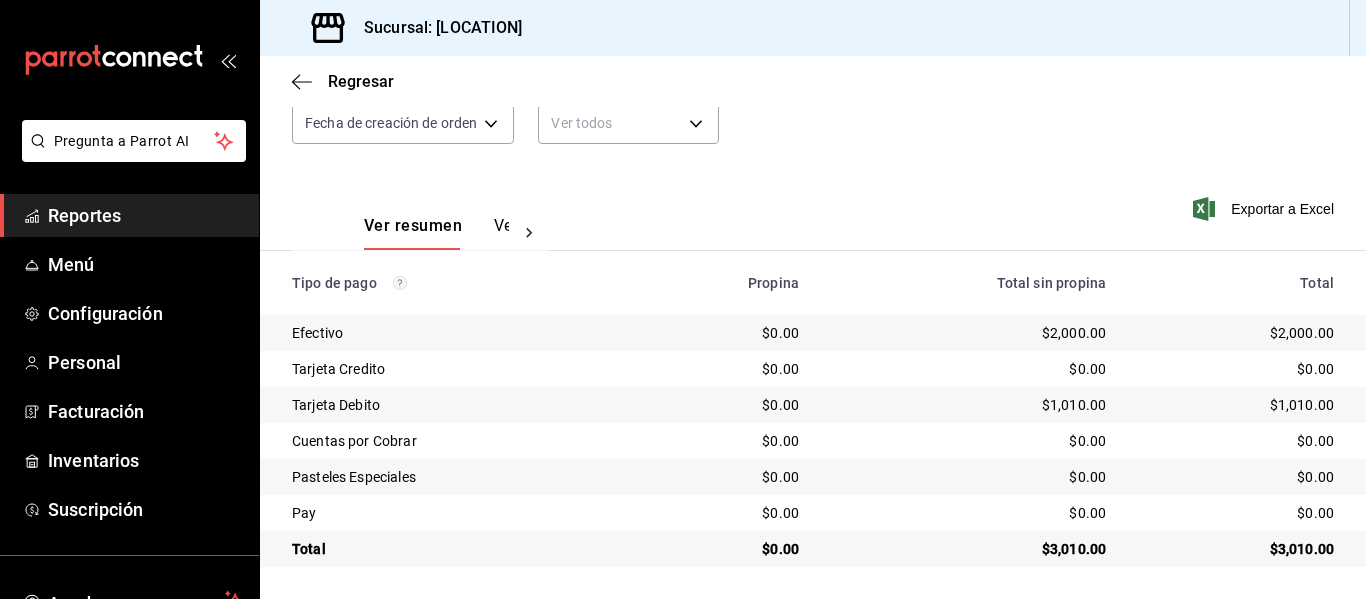 scroll, scrollTop: 0, scrollLeft: 0, axis: both 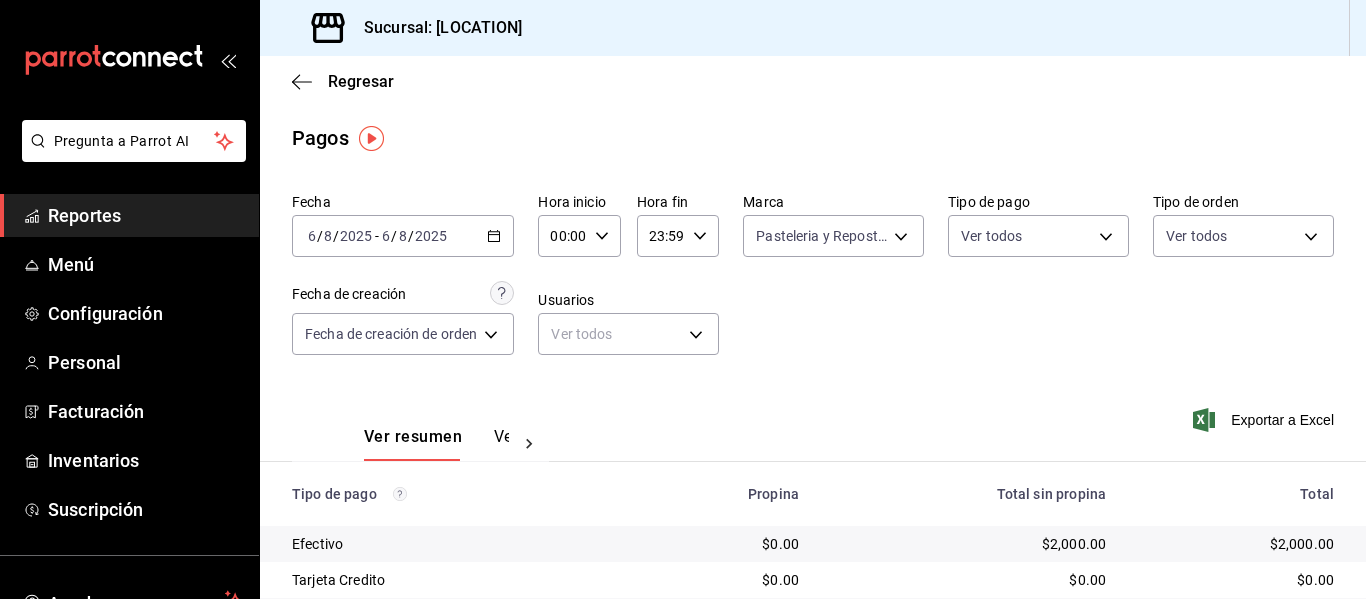 click 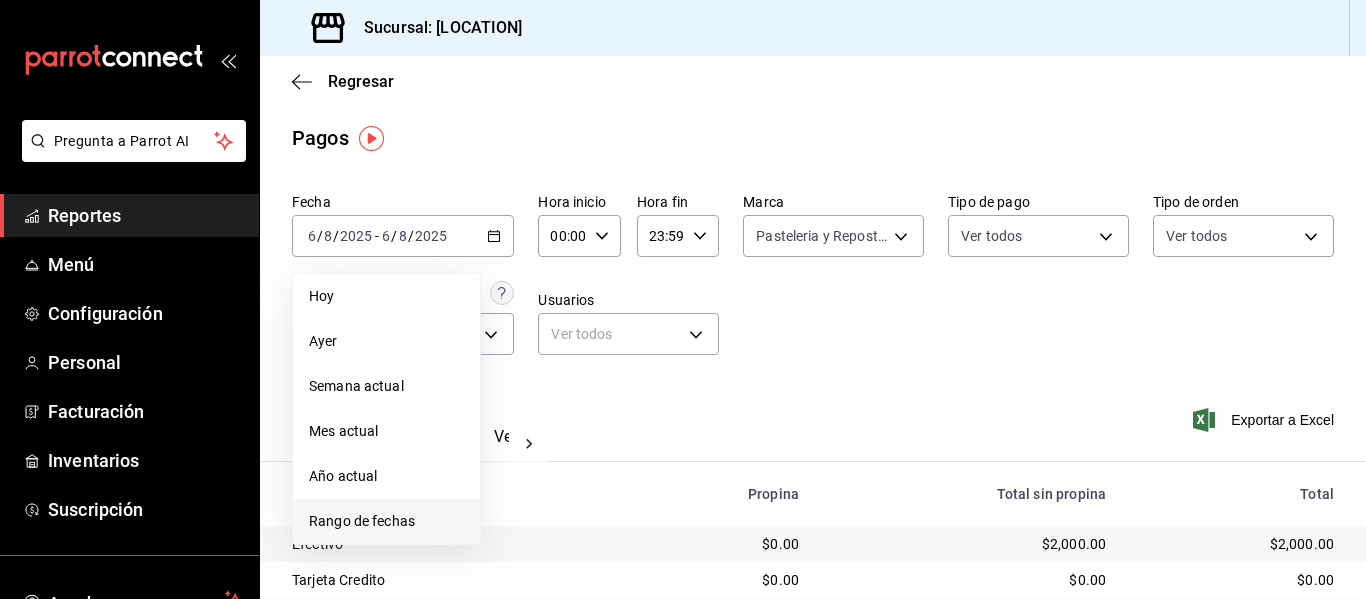 click on "Rango de fechas" at bounding box center (386, 521) 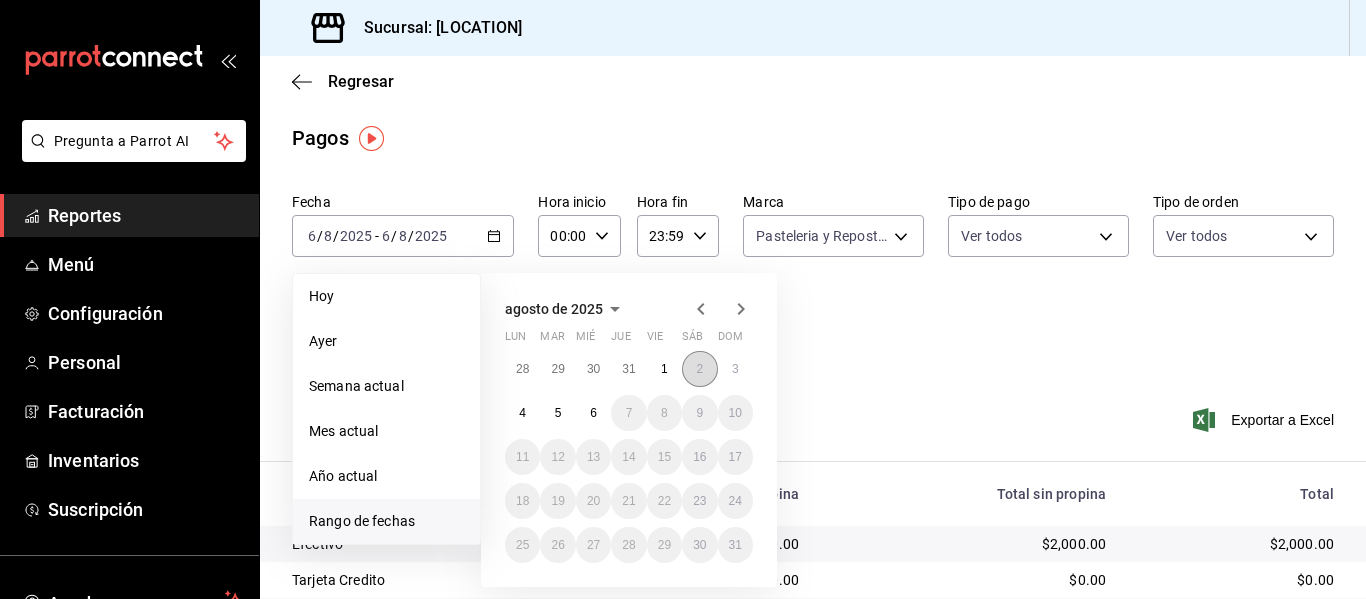 click on "2" at bounding box center [699, 369] 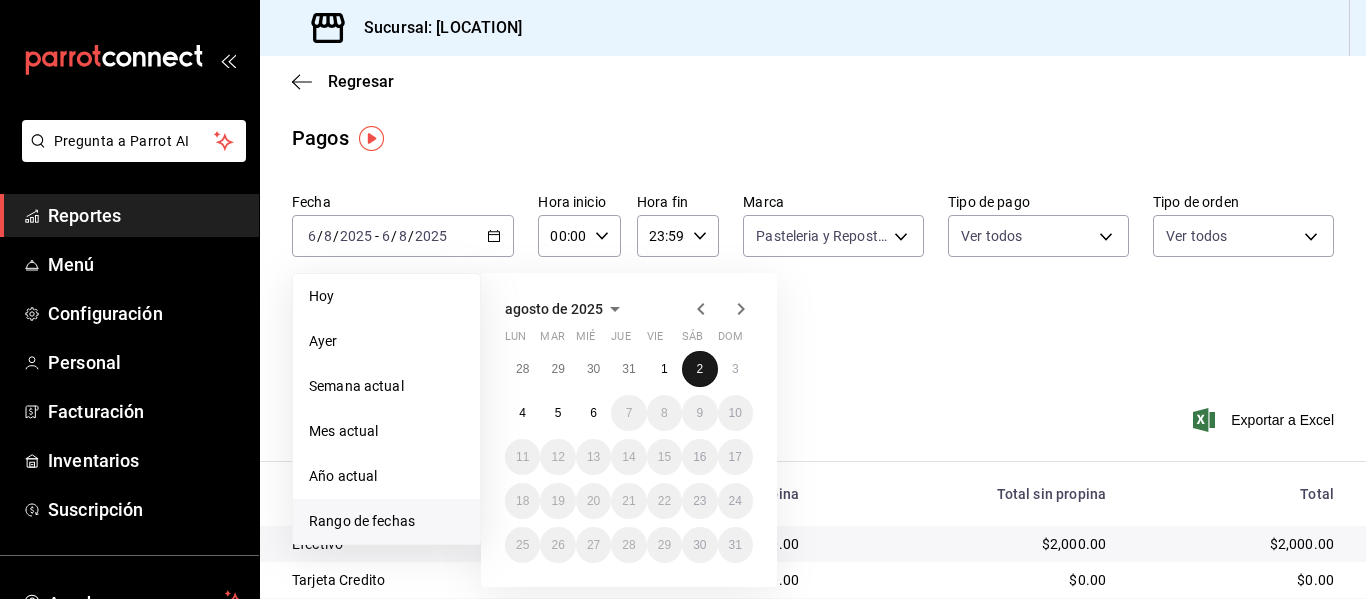 click on "2" at bounding box center (699, 369) 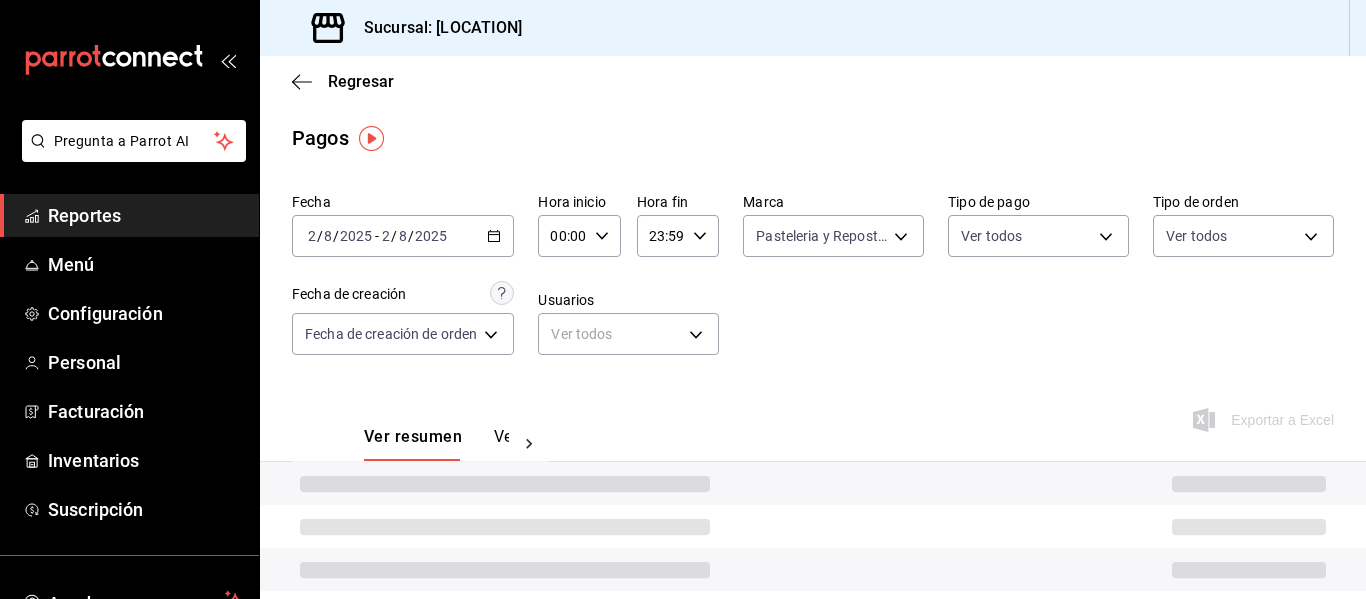click on "Fecha [DATE] [DATE] - [DATE] [DATE] Hora inicio [TIME] Hora inicio Hora fin [TIME] Hora fin Marca Pasteleria y Repostería Artesanal Maca [UUID] Tipo de pago Ver todos Tipo de orden Ver todos Fecha de creación   Fecha de creación de orden ORDER Usuarios Ver todos null" at bounding box center [813, 282] 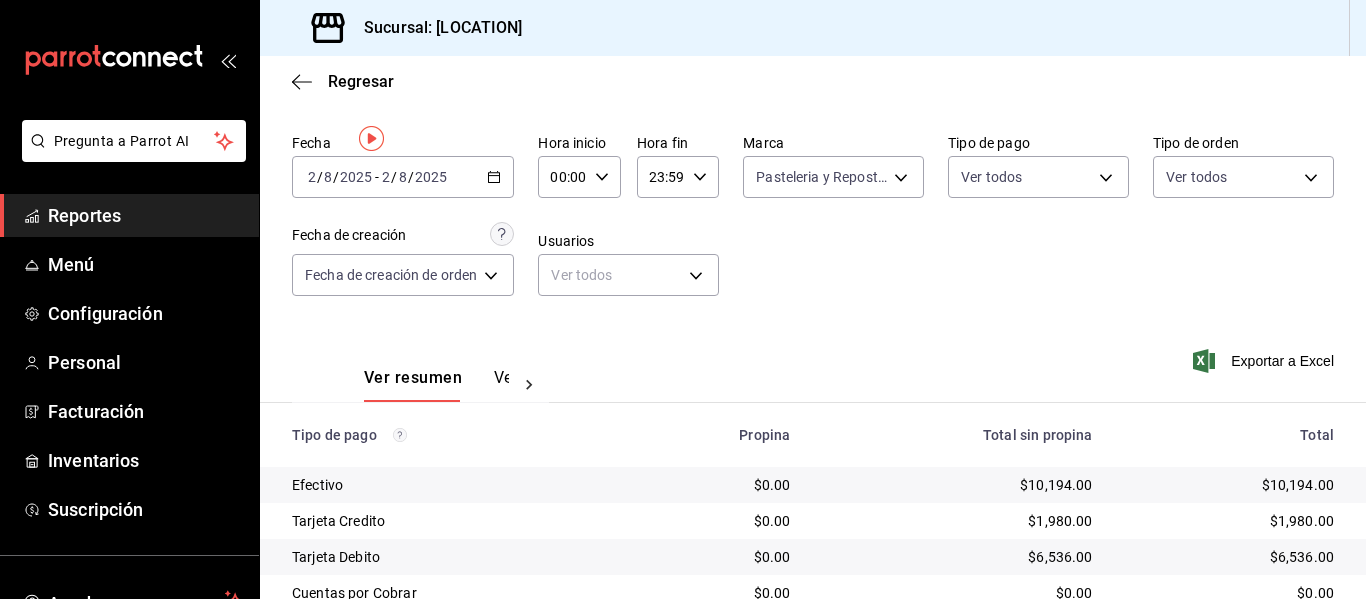 scroll, scrollTop: 0, scrollLeft: 0, axis: both 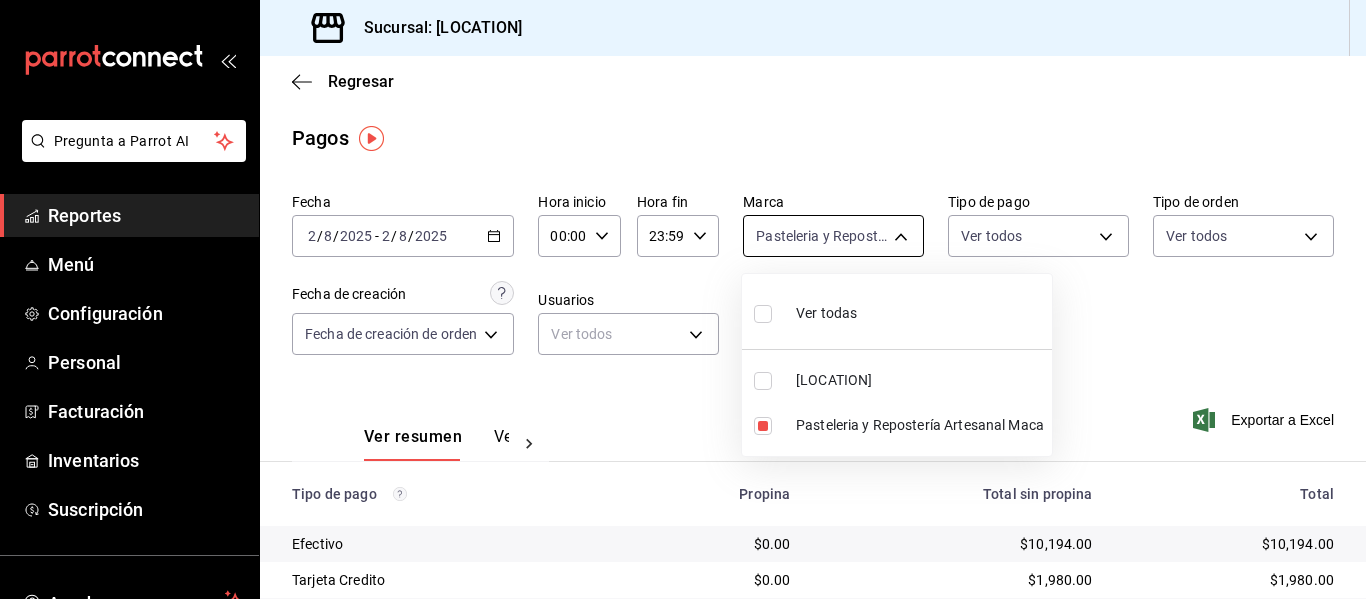 click on "Pregunta a Parrot AI Reportes   Menú   Configuración   Personal   Facturación   Inventarios   Suscripción   Ayuda Recomienda Parrot   [FIRST] [LAST]   Sugerir nueva función   Sucursal: [LOCATION] Regresar Pagos Fecha [DATE] [DATE] - [DATE] [DATE] Hora inicio [TIME] Hora inicio Hora fin [TIME] Hora fin Marca Pasteleria y Repostería Artesanal Maca [UUID] Tipo de pago Ver todos Tipo de orden Ver todos Fecha de creación   Fecha de creación de orden ORDER Usuarios Ver todos null Ver resumen Ver pagos Exportar a Excel Tipo de pago   Propina Total sin propina Total Efectivo $0.00 $10,194.00 $10,194.00 Tarjeta Credito $0.00 $1,980.00 $1,980.00 Tarjeta Debito $0.00 $6,536.00 $6,536.00 Cuentas por Cobrar $0.00 $0.00 $0.00 Pasteles Especiales $0.00 $0.00 $0.00 Pay $0.00 $0.00 $0.00 Total $0.00 $18,710.00 $18,710.00 GANA 1 MES GRATIS EN TU SUSCRIPCIÓN AQUÍ Ver video tutorial Ir a video Pregunta a Parrot AI Reportes   Menú   Configuración" at bounding box center (683, 299) 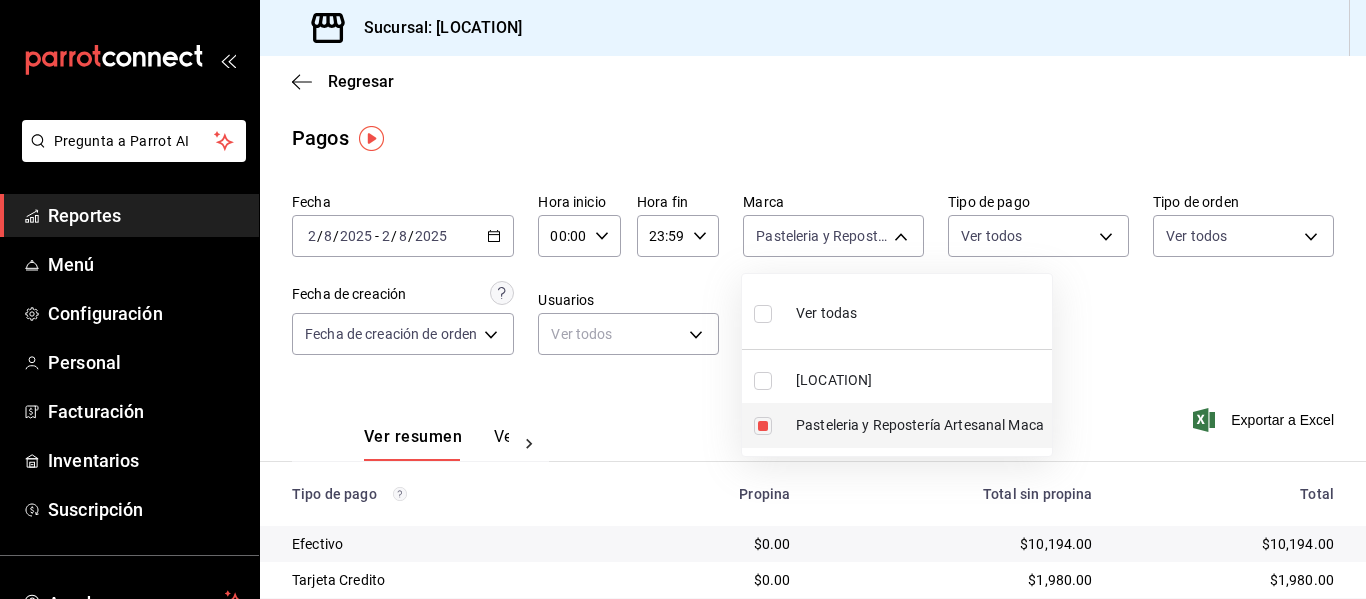 click at bounding box center [763, 426] 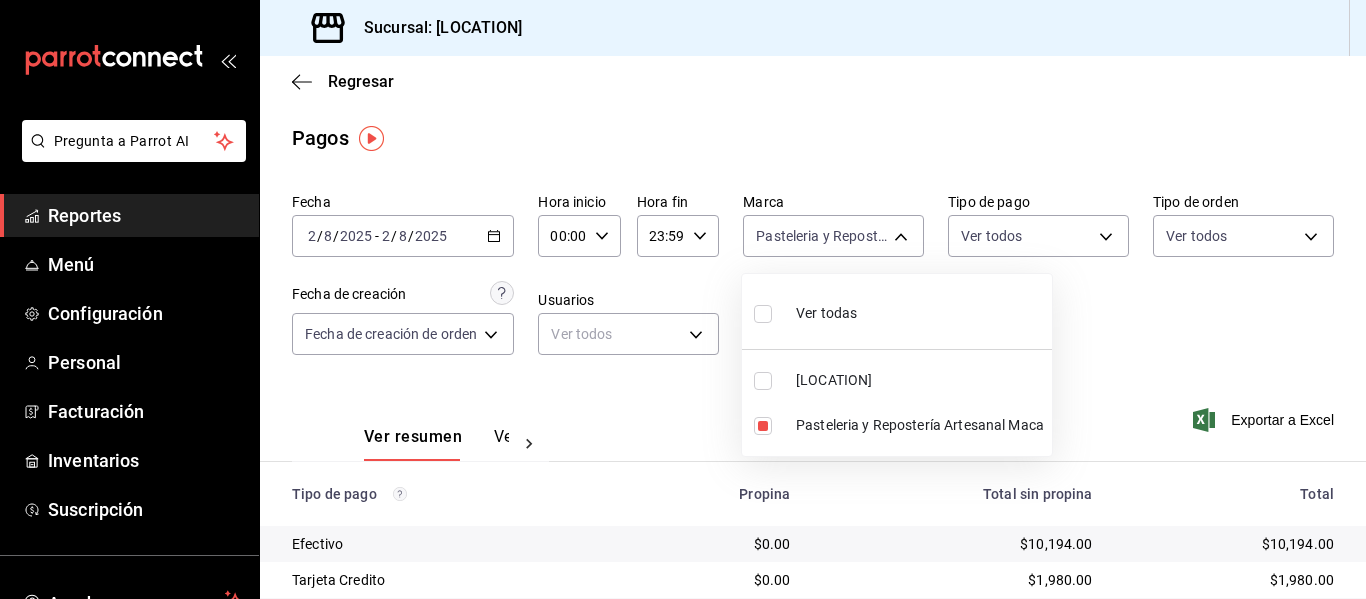 type 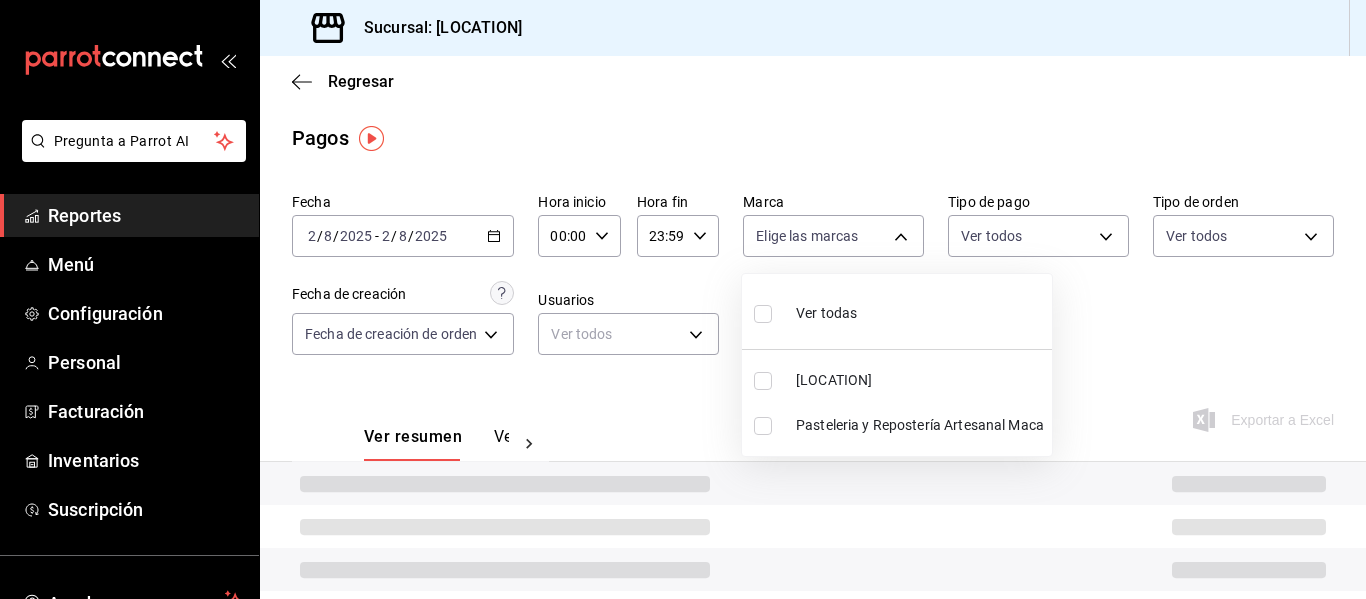 drag, startPoint x: 1108, startPoint y: 324, endPoint x: 1056, endPoint y: 322, distance: 52.03845 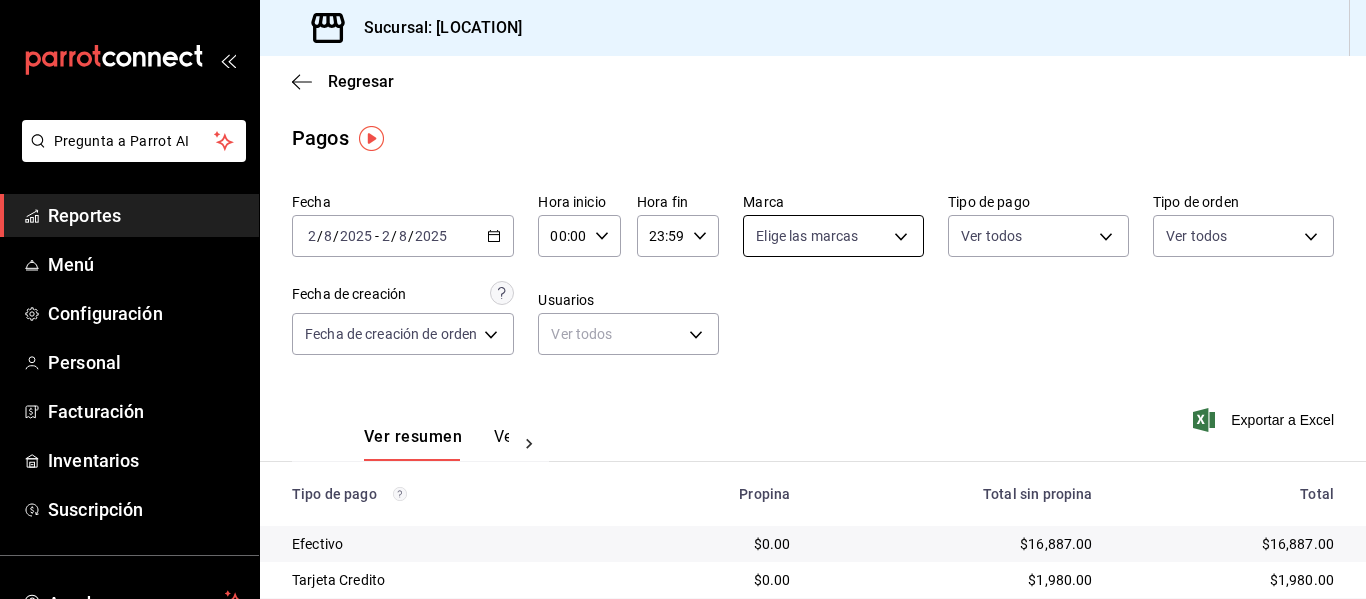 click on "Pregunta a Parrot AI Reportes   Menú   Configuración   Personal   Facturación   Inventarios   Suscripción   Ayuda Recomienda Parrot   [FIRST] [LAST]   Sugerir nueva función   Sucursal: [LOCATION] Regresar Pagos Fecha [DATE] [DATE] - [DATE] [DATE] Hora inicio [TIME] Hora inicio Hora fin [TIME] Hora fin Marca Elige las marcas Tipo de pago Ver todos Tipo de orden Ver todos Fecha de creación   Fecha de creación de orden ORDER Usuarios Ver todos null Ver resumen Ver pagos Exportar a Excel Tipo de pago   Propina Total sin propina Total Efectivo $0.00 $16,887.00 $16,887.00 Tarjeta Credito $0.00 $1,980.00 $1,980.00 Tarjeta Debito $0.00 $6,536.00 $6,536.00 Cuentas por Cobrar $0.00 $0.00 $0.00 Pasteles Especiales $0.00 $0.00 $0.00 Pay $0.00 $1,261.00 $1,261.00 Total $0.00 $26,664.00 $26,664.00 GANA 1 MES GRATIS EN TU SUSCRIPCIÓN AQUÍ Ver video tutorial Ir a video Pregunta a Parrot AI Reportes   Menú   Configuración   Personal   Facturación   Inventarios   Suscripción" at bounding box center (683, 299) 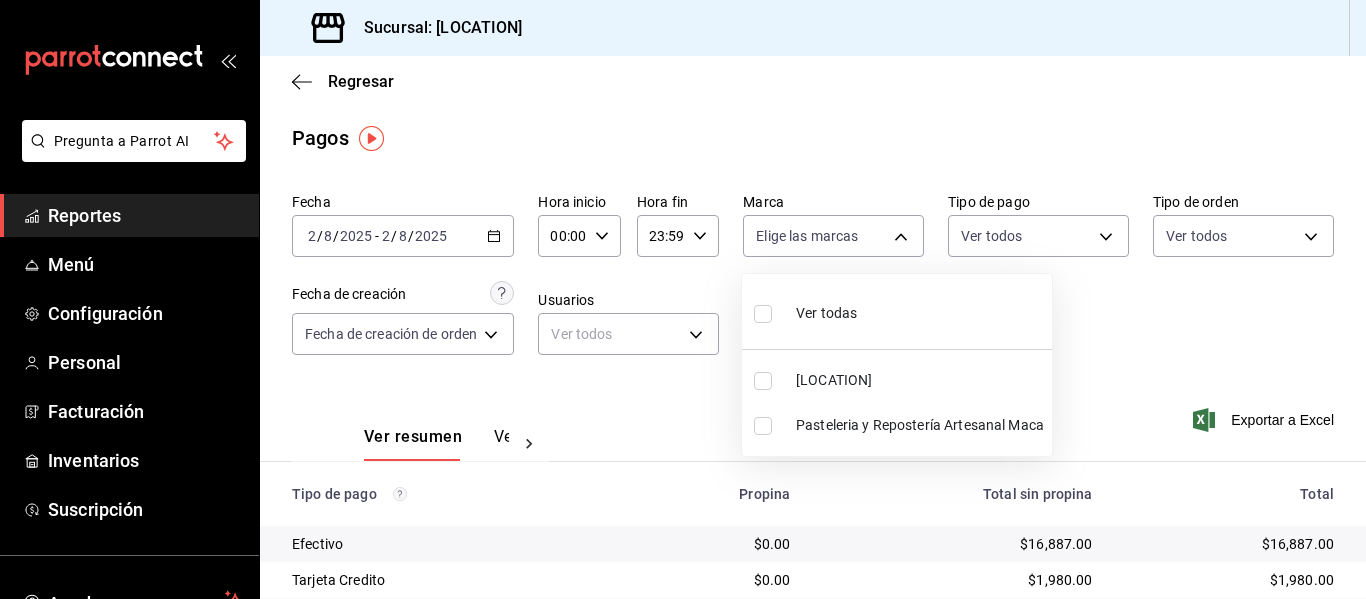 click at bounding box center [763, 381] 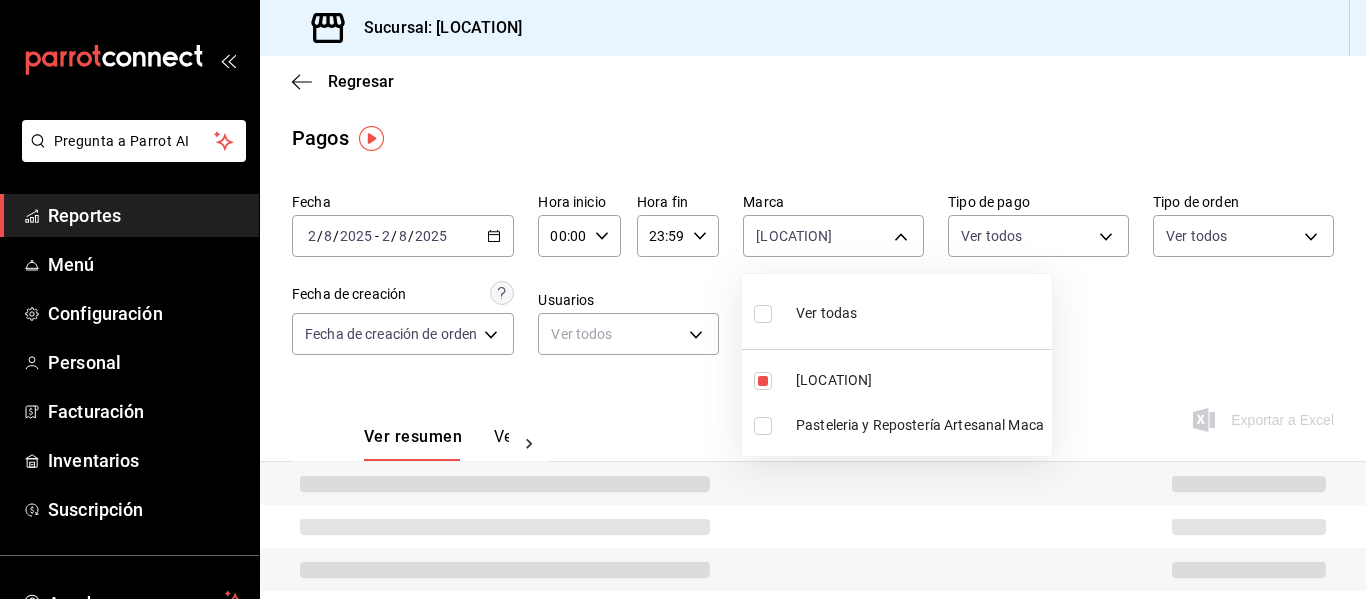click at bounding box center (683, 299) 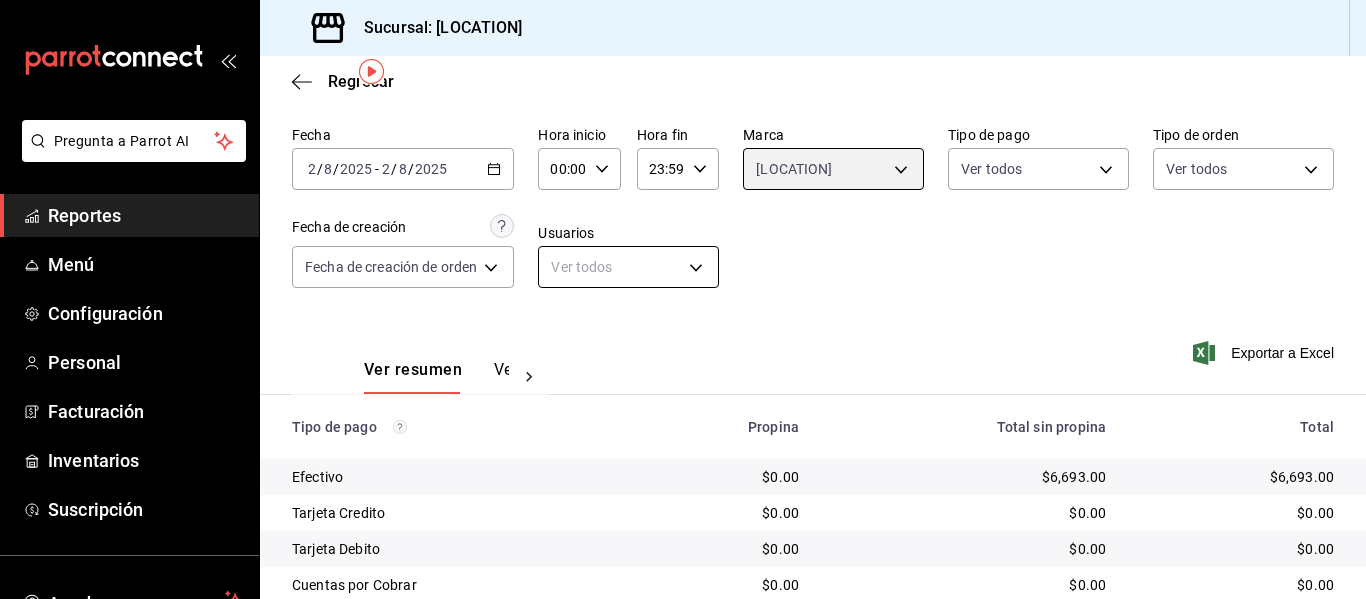 scroll, scrollTop: 0, scrollLeft: 0, axis: both 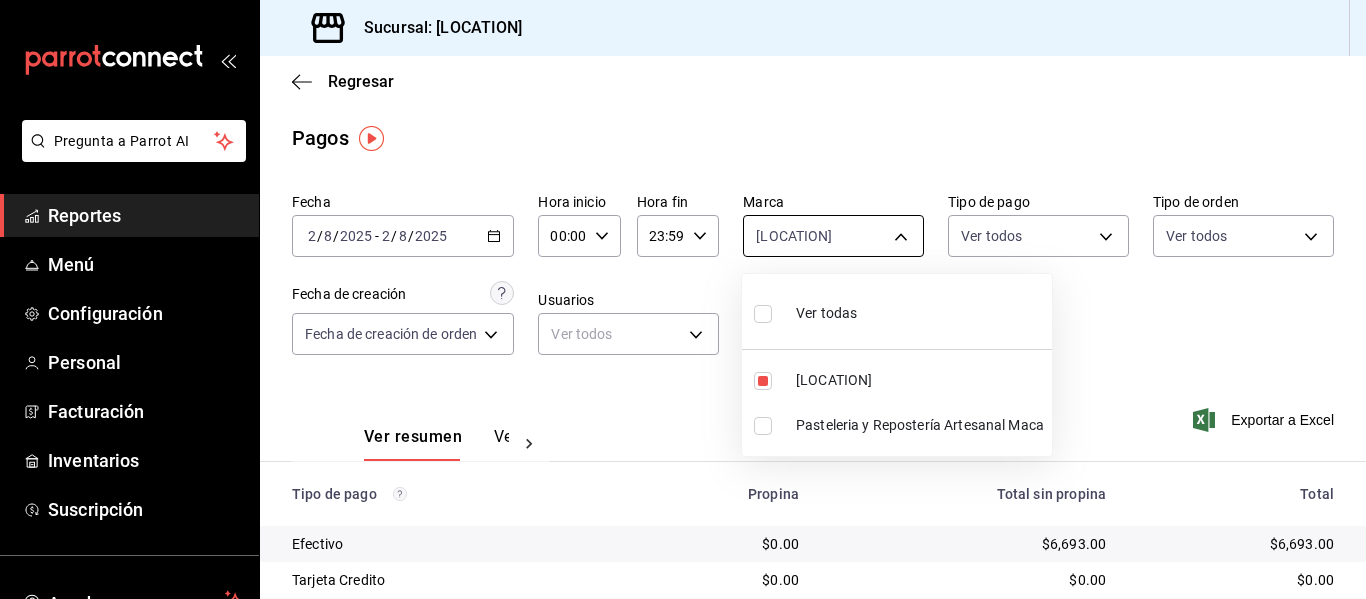 click on "Pregunta a Parrot AI Reportes   Menú   Configuración   Personal   Facturación   Inventarios   Suscripción   Ayuda Recomienda Parrot   [FIRST] [LAST]   Sugerir nueva función   Sucursal: [LOCATION] Regresar Pagos Fecha [DATE] [DATE] - [DATE] [DATE] Hora inicio [TIME] Hora inicio Hora fin [TIME] Hora fin Marca Nevería Thrifty - BCS [UUID] Tipo de pago Ver todos Tipo de orden Ver todos Fecha de creación   Fecha de creación de orden ORDER Usuarios Ver todos null Ver resumen Ver pagos Exportar a Excel Tipo de pago   Propina Total sin propina Total Efectivo $0.00 $6,693.00 $6,693.00 Tarjeta Credito $0.00 $0.00 $0.00 Tarjeta Debito $0.00 $0.00 $0.00 Cuentas por Cobrar $0.00 $0.00 $0.00 Pasteles Especiales $0.00 $0.00 $0.00 Pay $0.00 $1,261.00 $1,261.00 Total $0.00 $7,954.00 $7,954.00 GANA 1 MES GRATIS EN TU SUSCRIPCIÓN AQUÍ Ver video tutorial Ir a video Pregunta a Parrot AI Reportes   Menú   Configuración   Personal   Facturación" at bounding box center [683, 299] 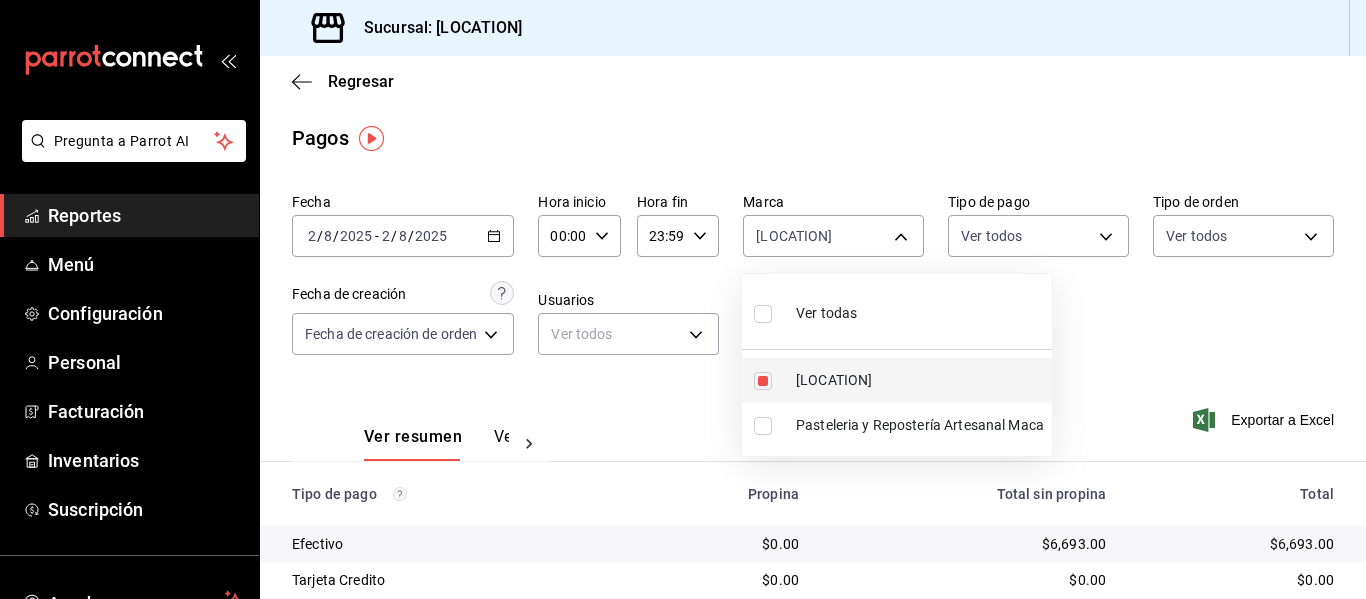 click at bounding box center [763, 381] 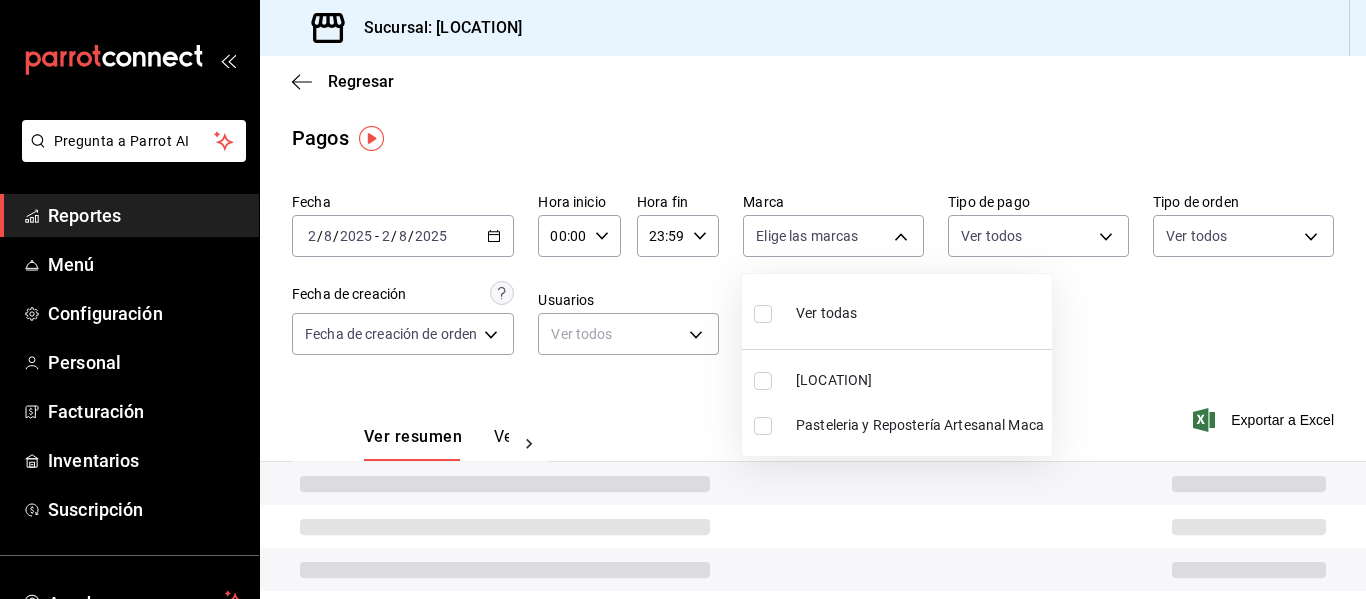 click on "Pasteleria y Repostería Artesanal Maca" at bounding box center [897, 425] 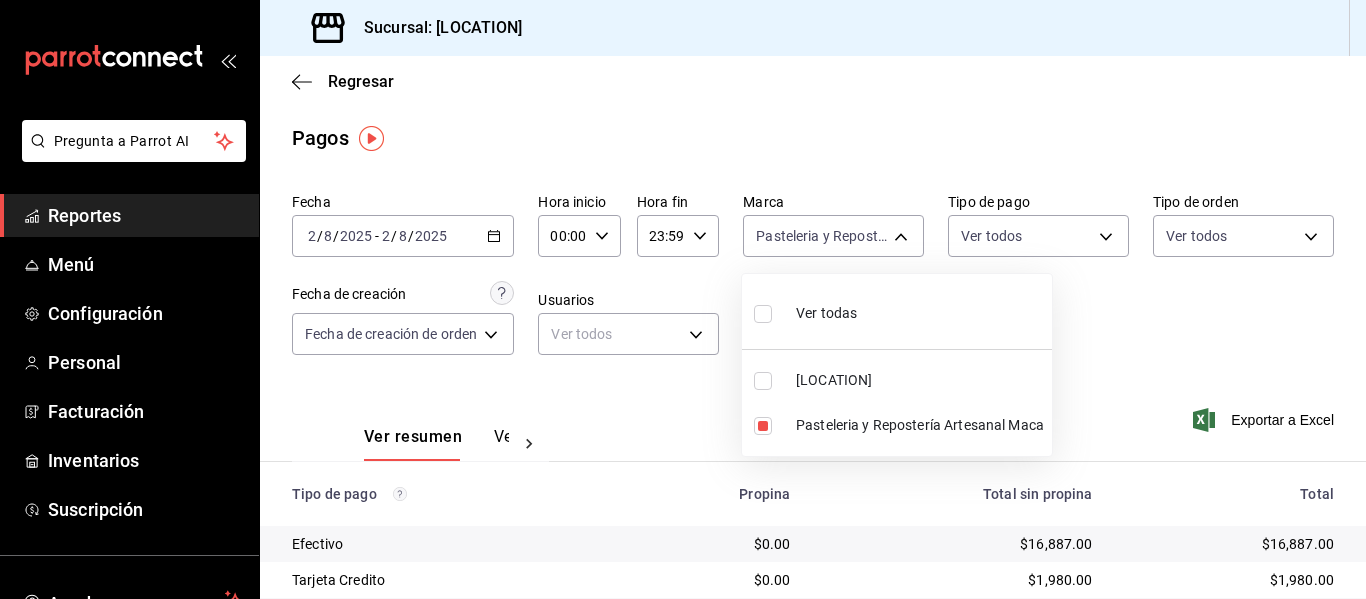 click at bounding box center [683, 299] 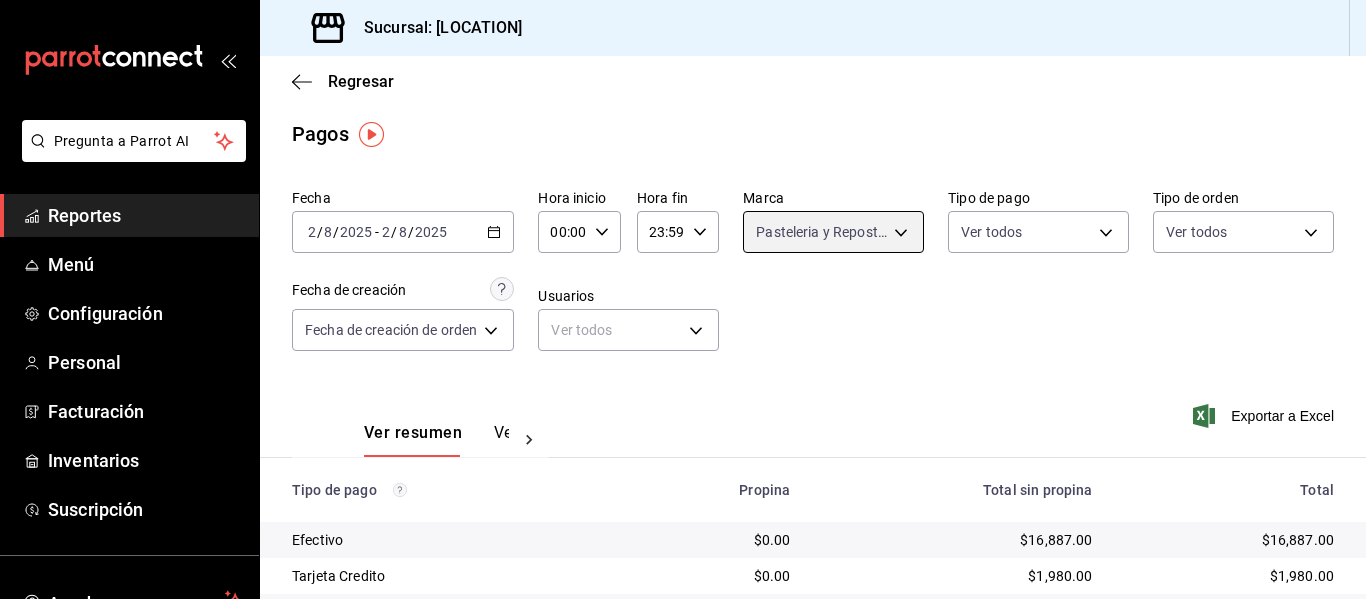 scroll, scrollTop: 0, scrollLeft: 0, axis: both 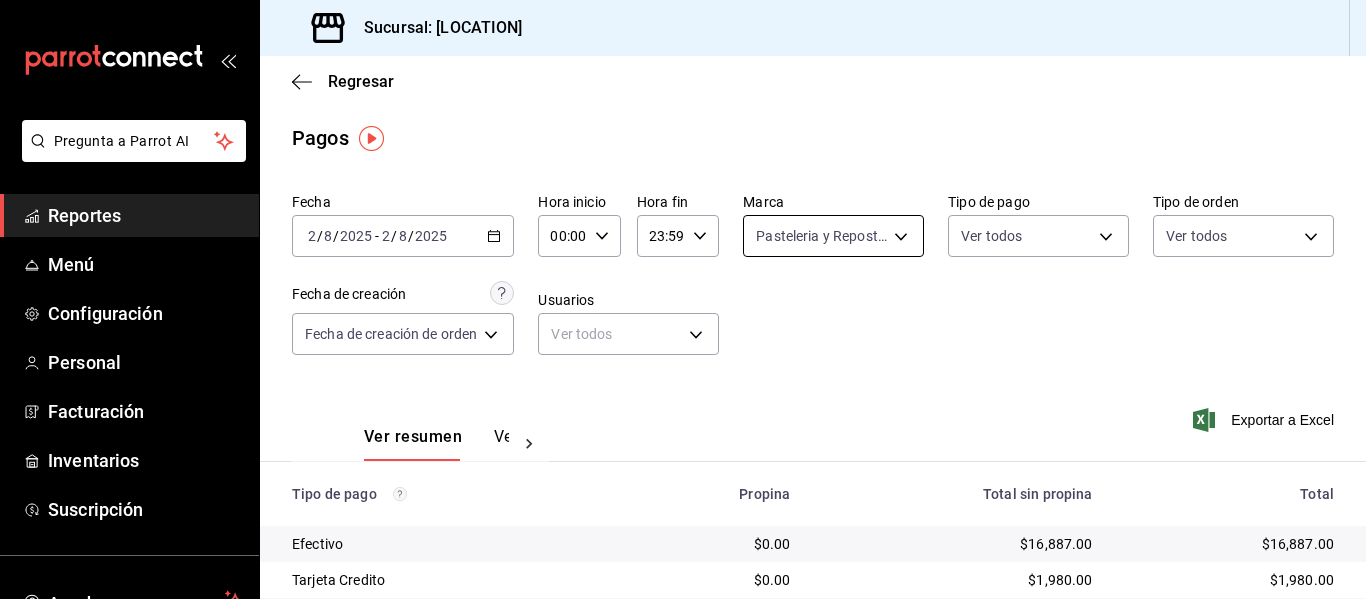 click on "Pregunta a Parrot AI Reportes   Menú   Configuración   Personal   Facturación   Inventarios   Suscripción   Ayuda Recomienda Parrot   [FIRST] [LAST]   Sugerir nueva función   Sucursal: [LOCATION] Regresar Pagos Fecha [DATE] [DATE] - [DATE] [DATE] Hora inicio [TIME] Hora inicio Hora fin [TIME] Hora fin Marca Pasteleria y Repostería Artesanal Maca [UUID] Tipo de pago Ver todos Tipo de orden Ver todos Fecha de creación   Fecha de creación de orden ORDER Usuarios Ver todos null Ver resumen Ver pagos Exportar a Excel Tipo de pago   Propina Total sin propina Total Efectivo $0.00 $16,887.00 $16,887.00 Tarjeta Credito $0.00 $1,980.00 $1,980.00 Tarjeta Debito $0.00 $6,536.00 $6,536.00 Cuentas por Cobrar $0.00 $0.00 $0.00 Pasteles Especiales $0.00 $0.00 $0.00 Pay $0.00 $1,261.00 $1,261.00 Total $0.00 $26,664.00 $26,664.00 GANA 1 MES GRATIS EN TU SUSCRIPCIÓN AQUÍ Ver video tutorial Ir a video Pregunta a Parrot AI Reportes   Menú   Configuración   Personal   Facturación   Inventarios   Suscripción" at bounding box center [683, 299] 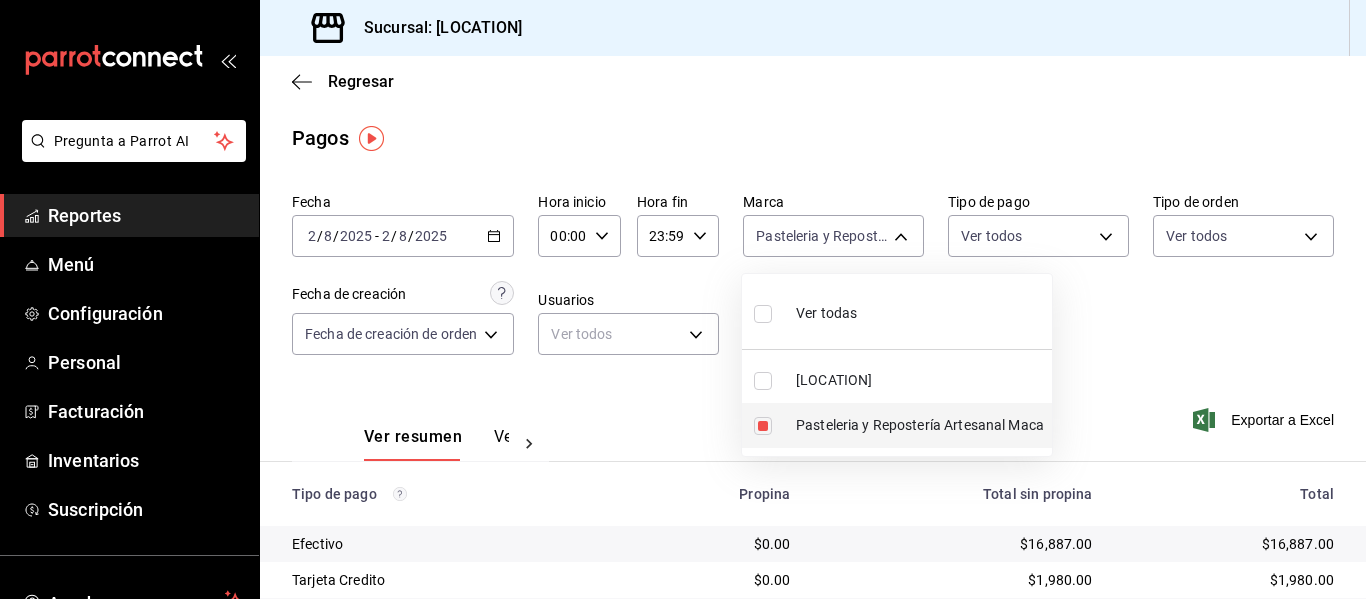 click at bounding box center [763, 426] 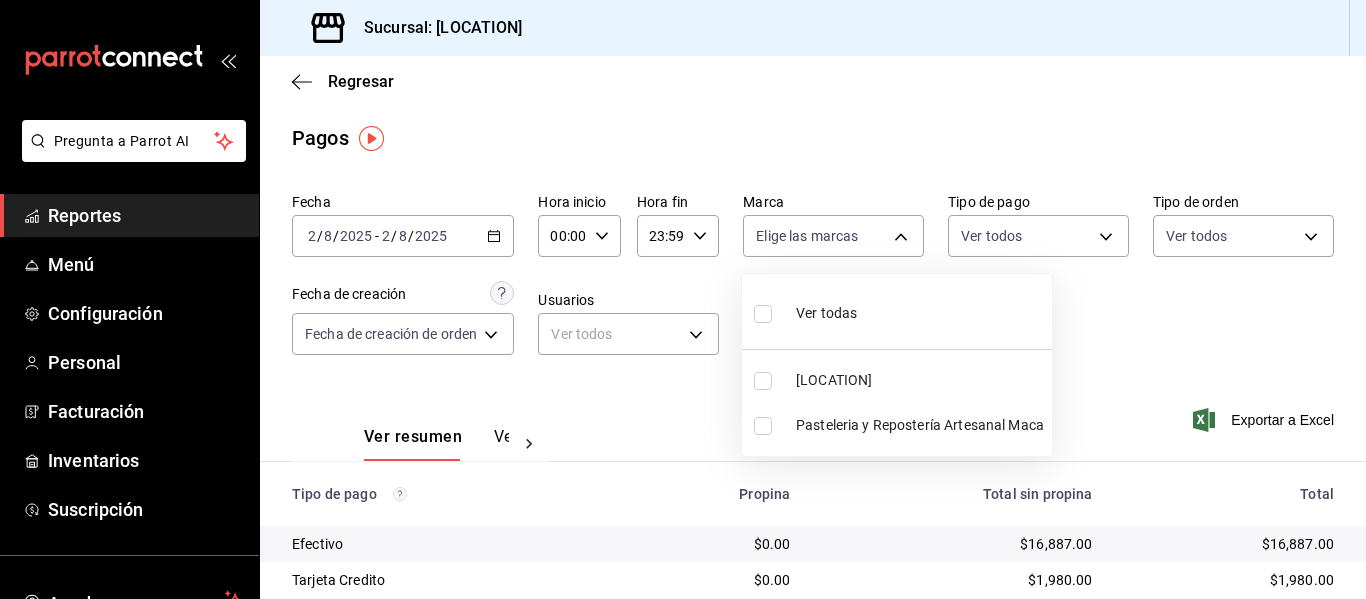 click at bounding box center [763, 426] 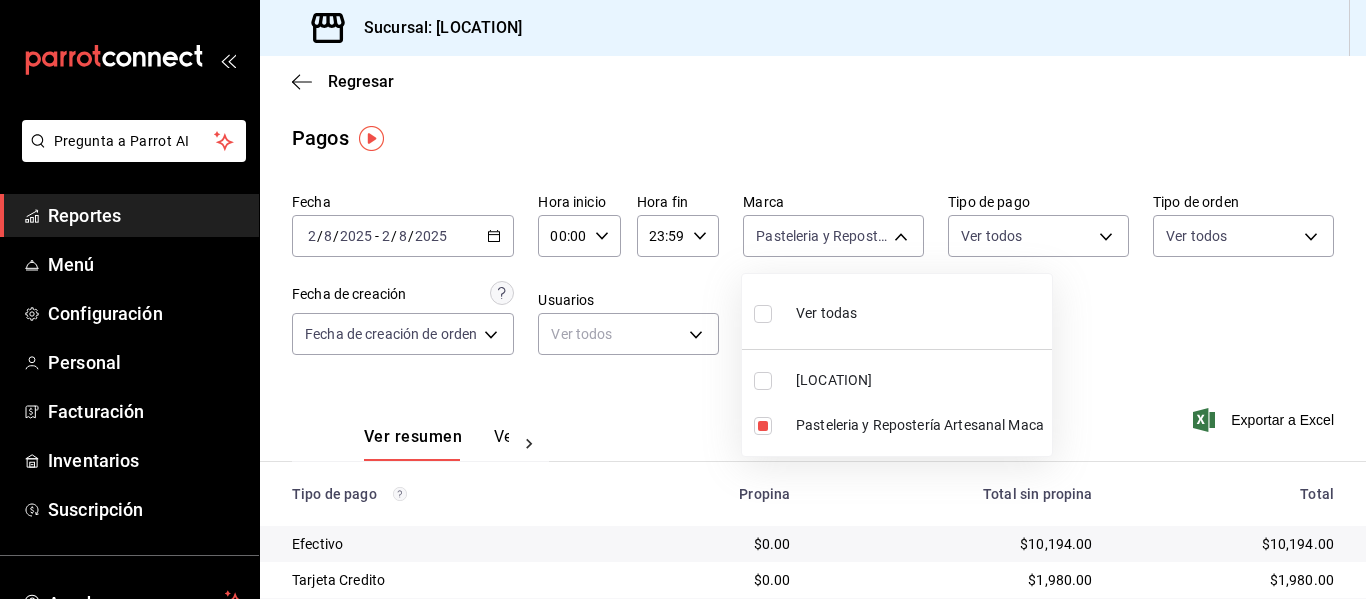 click at bounding box center (683, 299) 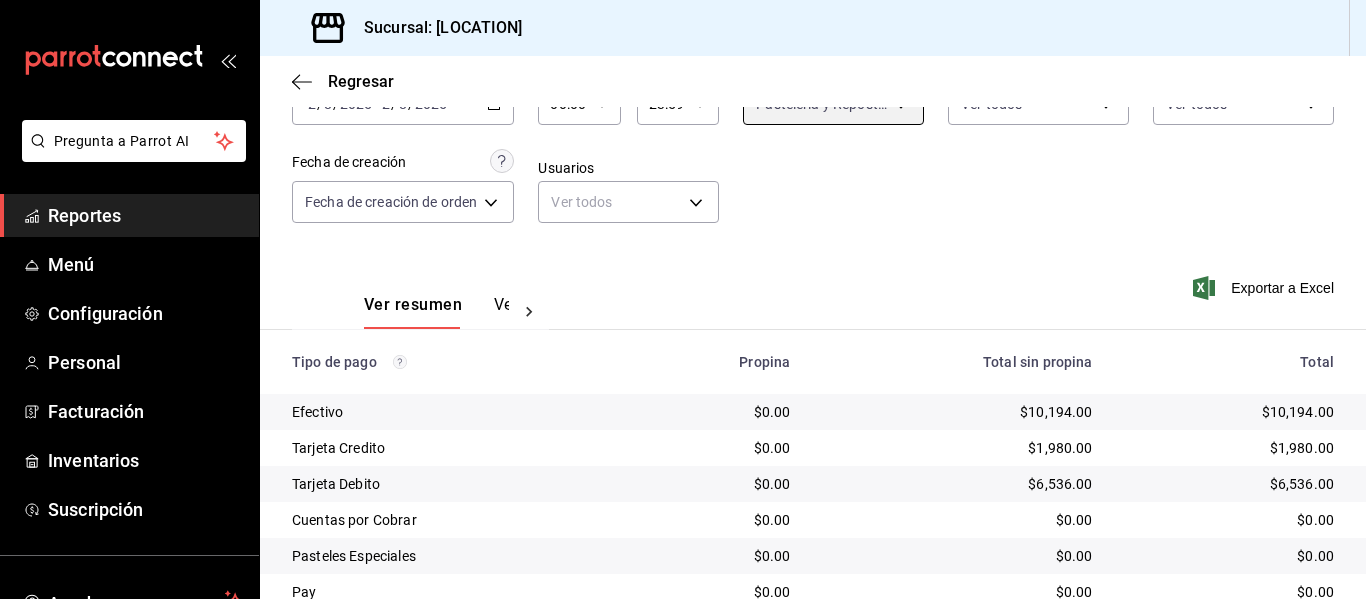 scroll, scrollTop: 212, scrollLeft: 0, axis: vertical 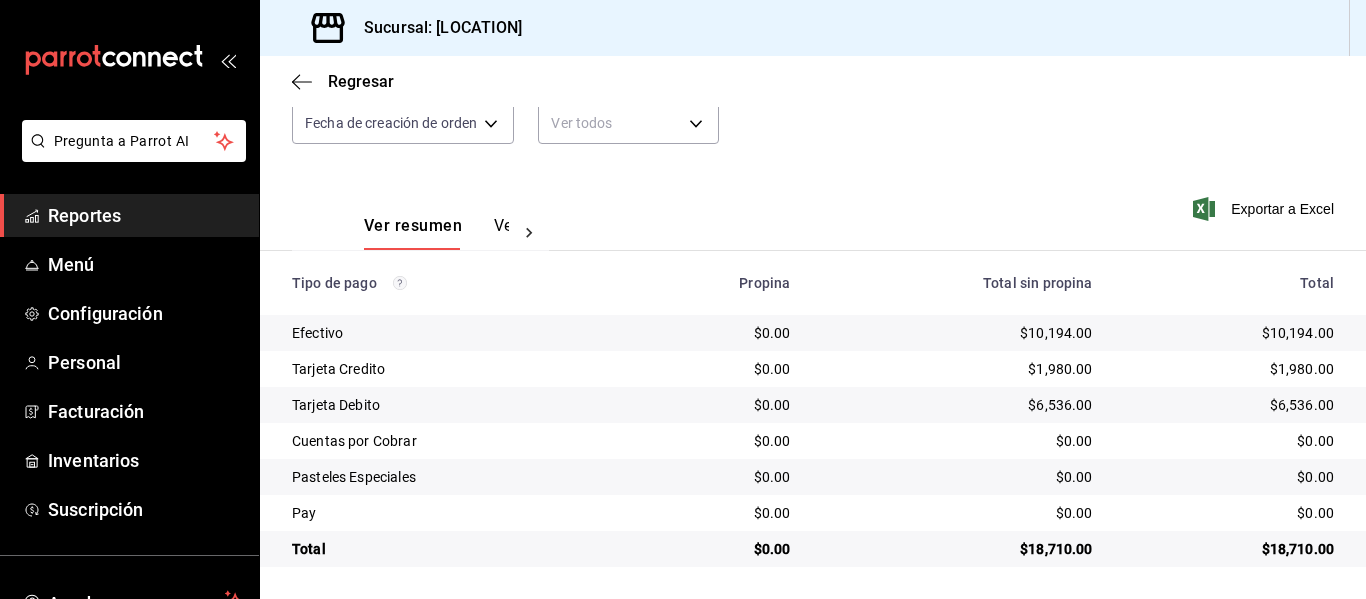 click on "Reportes" at bounding box center (145, 215) 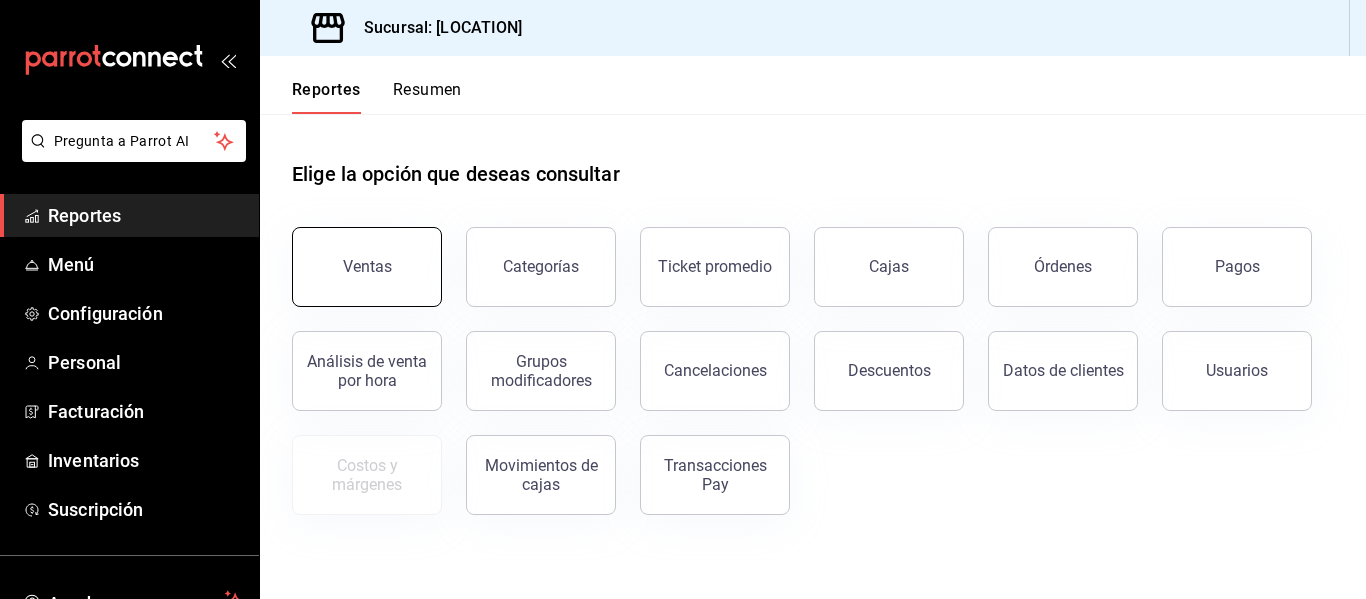 click on "Ventas" at bounding box center (367, 267) 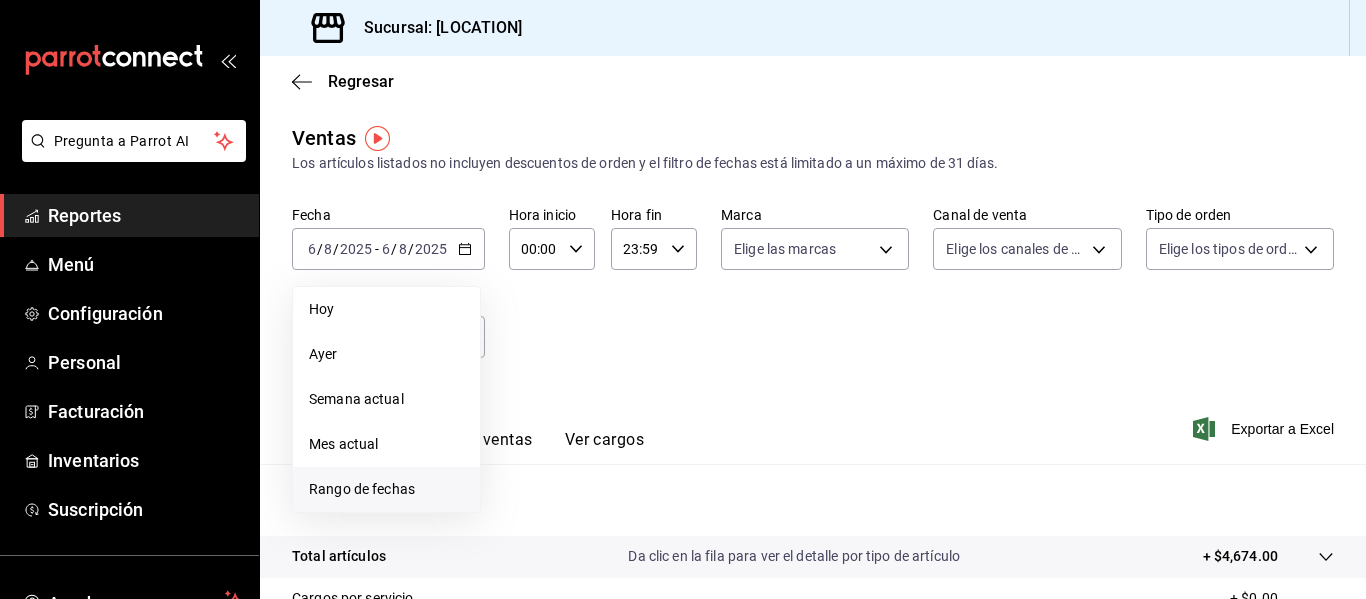 click on "Rango de fechas" at bounding box center [386, 489] 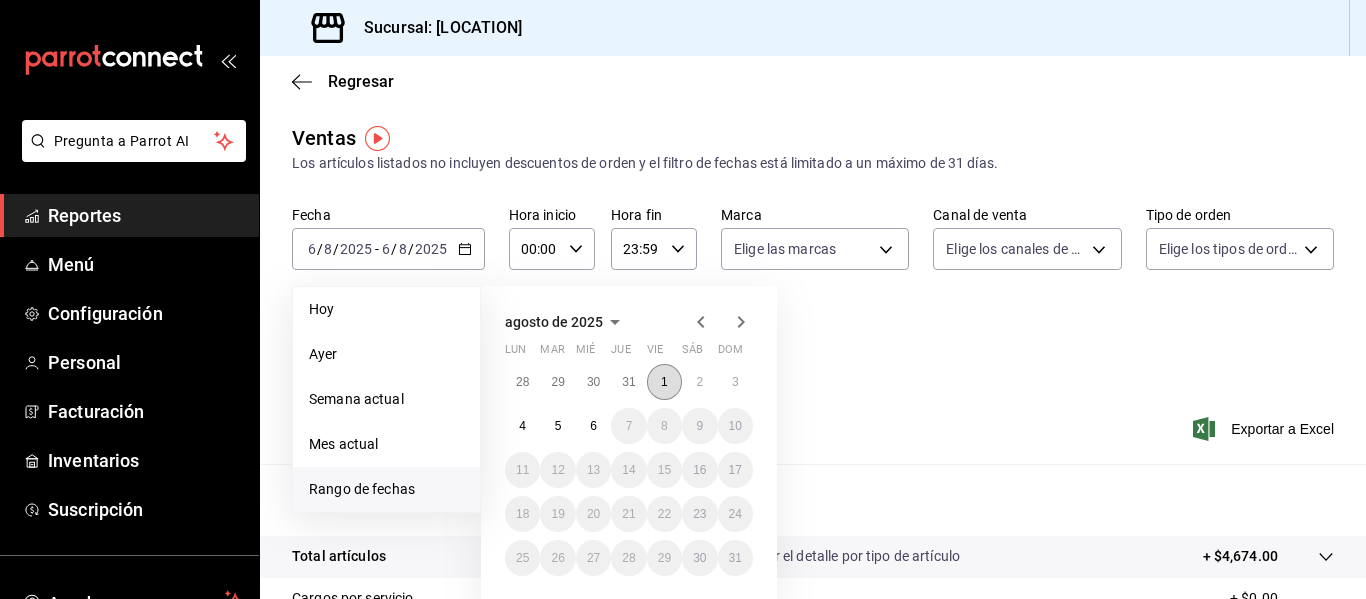 click on "1" at bounding box center (664, 382) 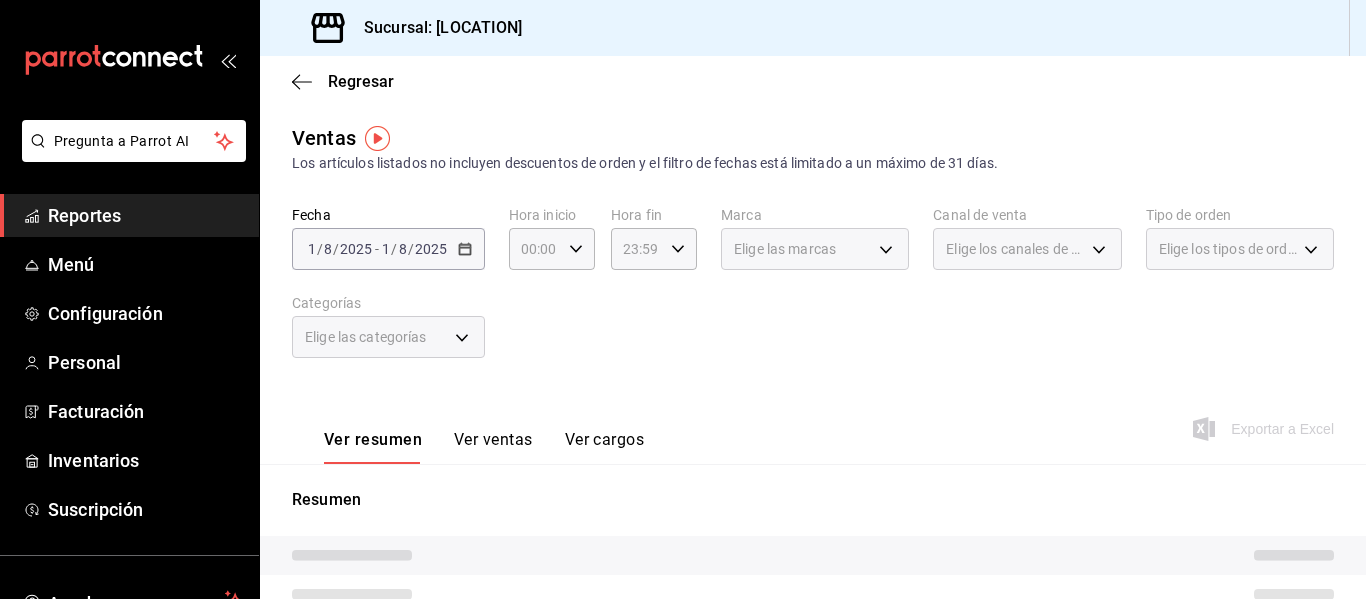 click on "Fecha 2025-08-01 1 / 8 / 2025 - 2025-08-01 1 / 8 / 2025 Hora inicio 00:00 Hora inicio Hora fin 23:59 Hora fin Marca Elige las marcas Canal de venta Elige los canales de venta Tipo de orden Elige los tipos de orden Categorías Elige las categorías" at bounding box center (813, 294) 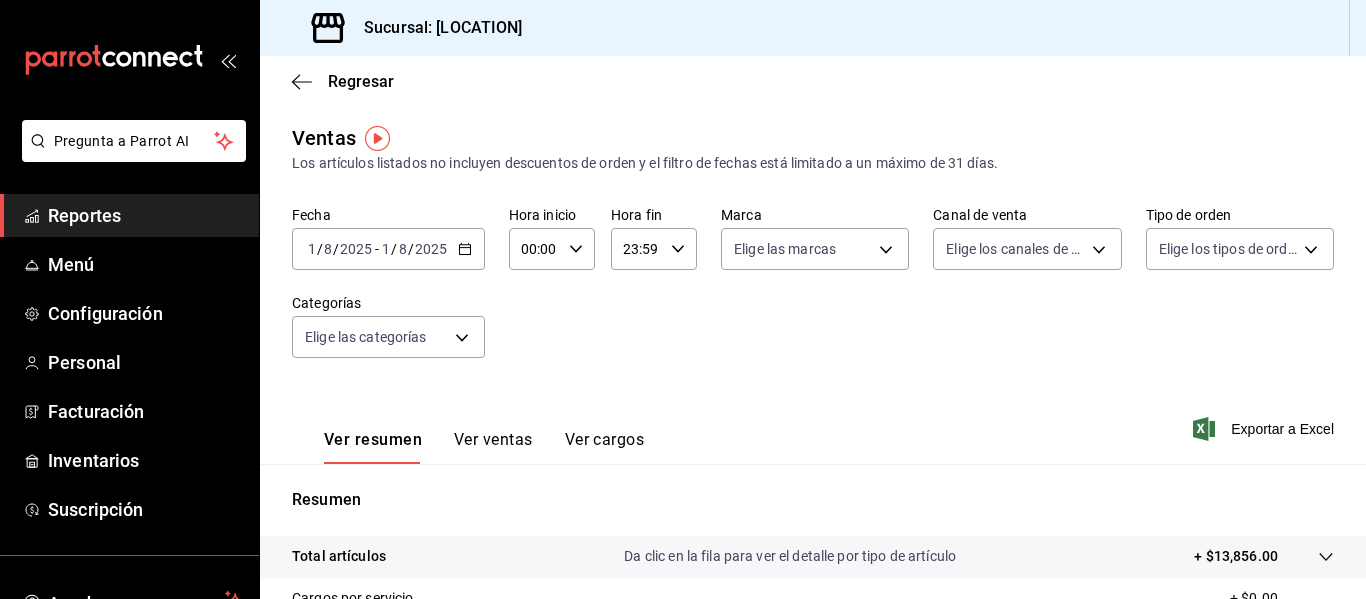 click on "Ver ventas" at bounding box center (493, 447) 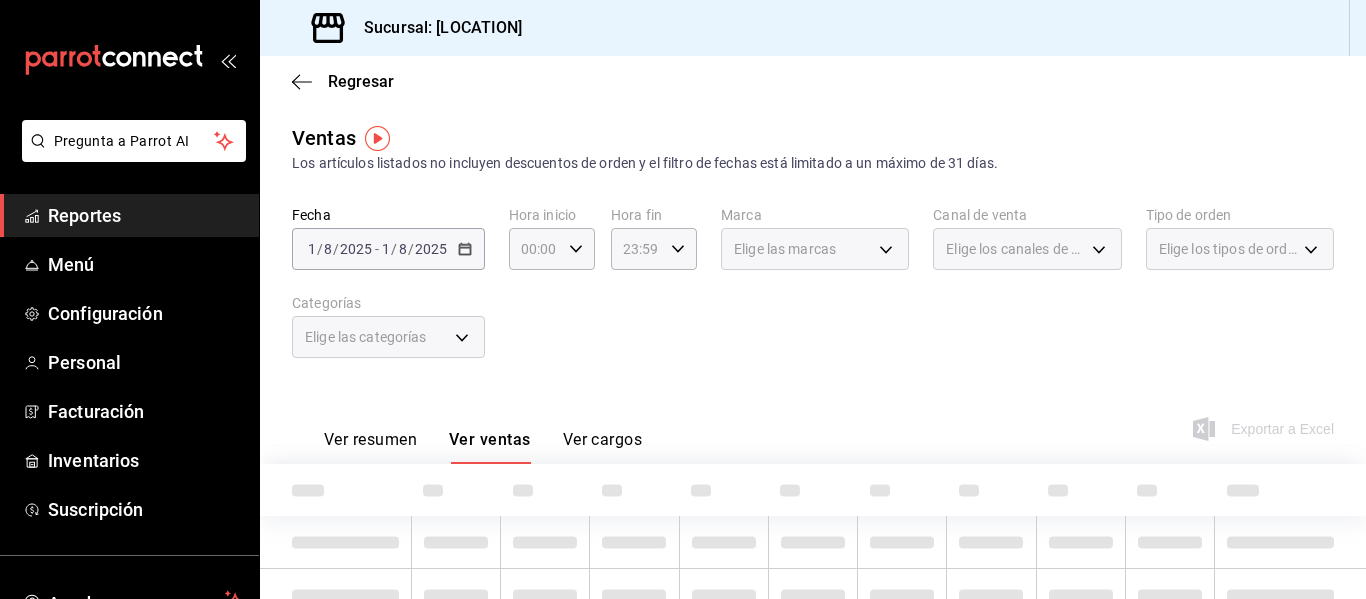 click on "Elige las categorías" at bounding box center (388, 337) 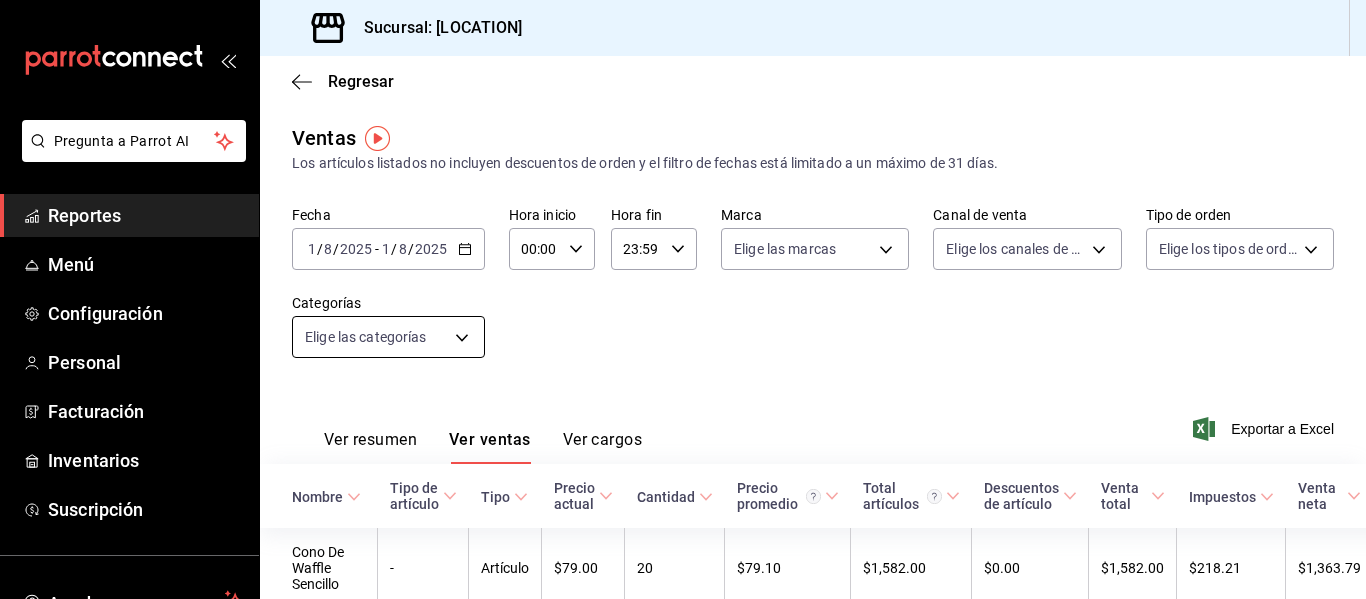 click on "Pregunta a Parrot AI Reportes   Menú   Configuración   Personal   Facturación   Inventarios   Suscripción   Ayuda Recomienda Parrot   [FIRST] [LAST]   Sugerir nueva función   Sucursal: [LOCATION] Regresar Ventas Los artículos listados no incluyen descuentos de orden y el filtro de fechas está limitado a un máximo de 31 días. Fecha [DATE] [DATE] - [DATE] [DATE] Hora inicio [TIME] Hora inicio Hora fin [TIME] Hora fin Marca Elige las marcas Canal de venta Elige los canales de venta Tipo de orden Elige los tipos de orden Categorías Elige las categorías Ver resumen Ver ventas Ver cargos Exportar a Excel Nombre Tipo de artículo Tipo Precio actual Cantidad Precio promedio   Total artículos   Descuentos de artículo Venta total Impuestos Venta neta Cono De Waffle Sencillo - Artículo $79.00 20 $79.10 $1,582.00 $0.00 $1,582.00 $218.21 $1,363.79 Vaso Sencillo - Artículo $62.00 23 $62.09 $1,428.00 $0.00 $1,428.00 $196.97 $1,231.03 Pastel de mantequilla extra grande -" at bounding box center (683, 299) 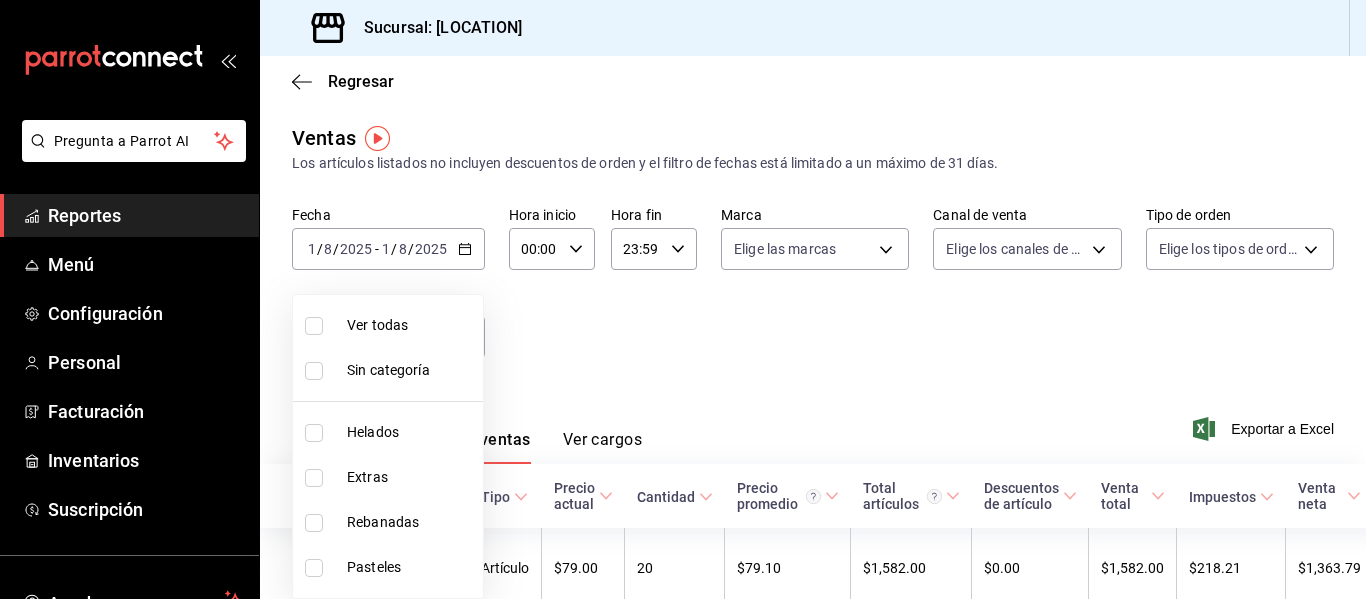 click at bounding box center [314, 568] 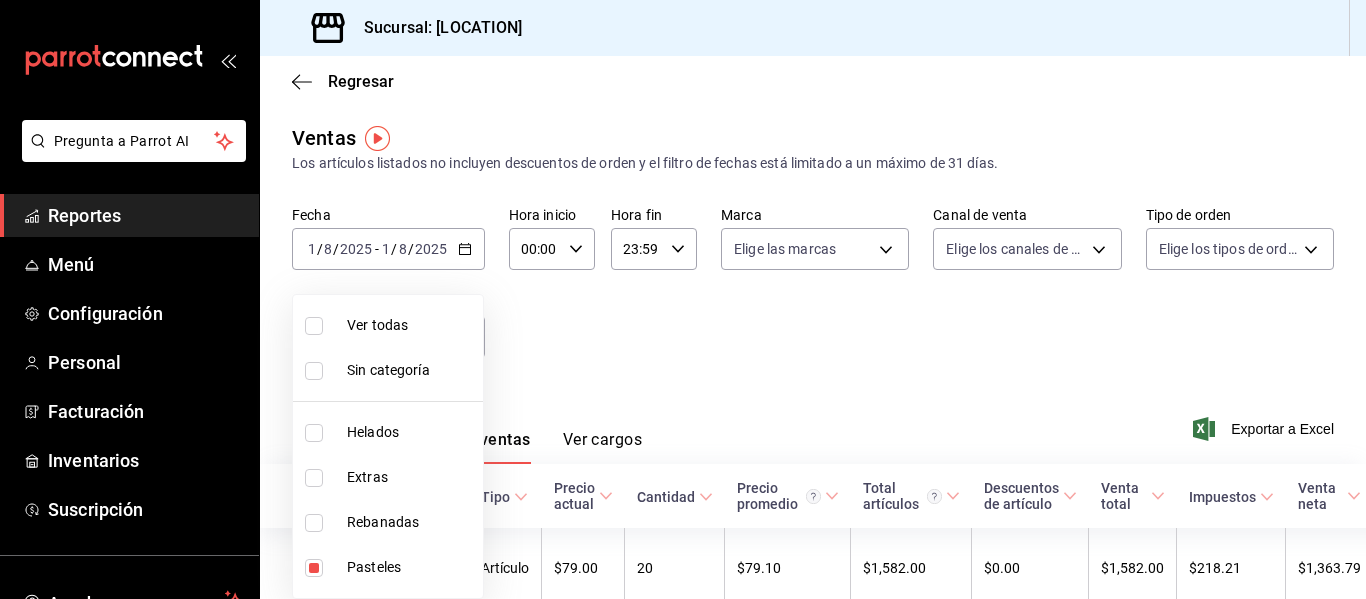 click at bounding box center (683, 299) 